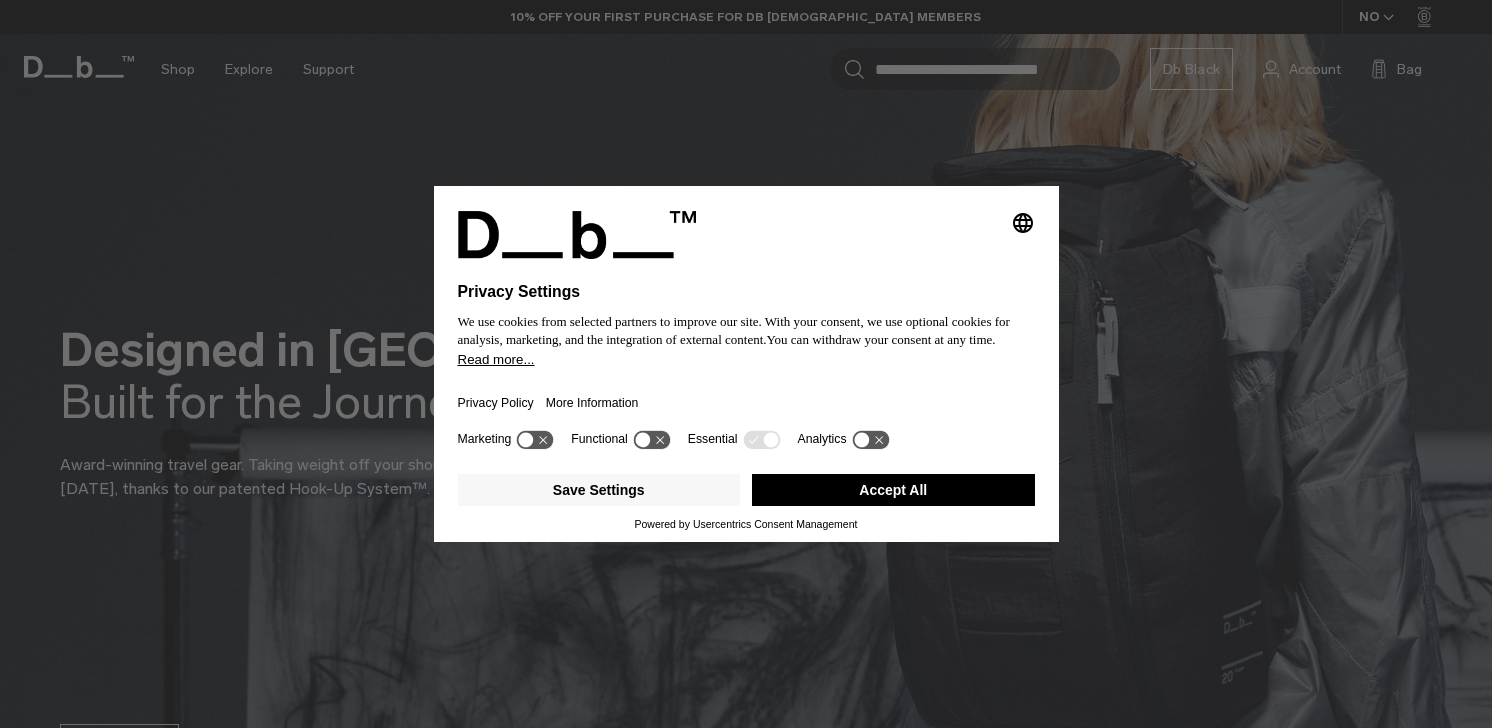 scroll, scrollTop: 0, scrollLeft: 0, axis: both 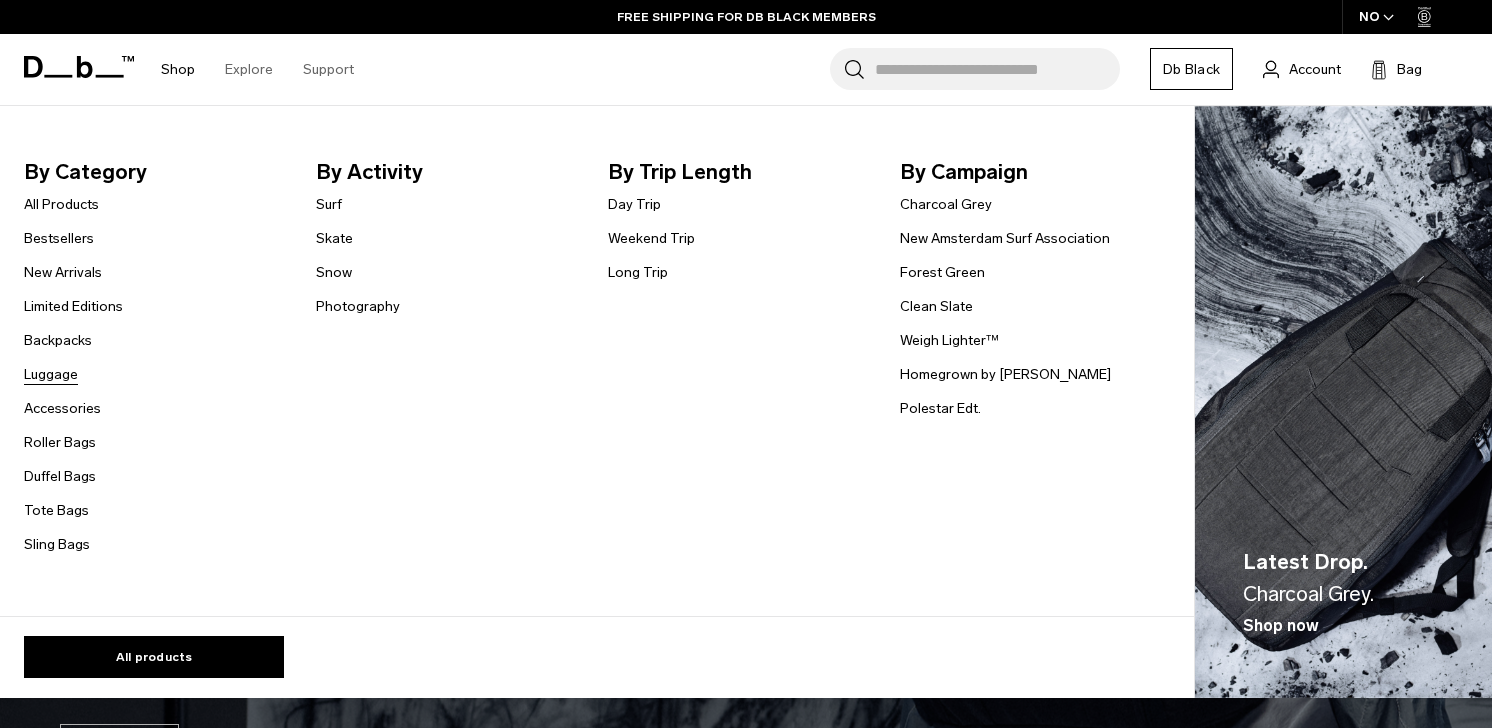 click on "Luggage" at bounding box center [51, 374] 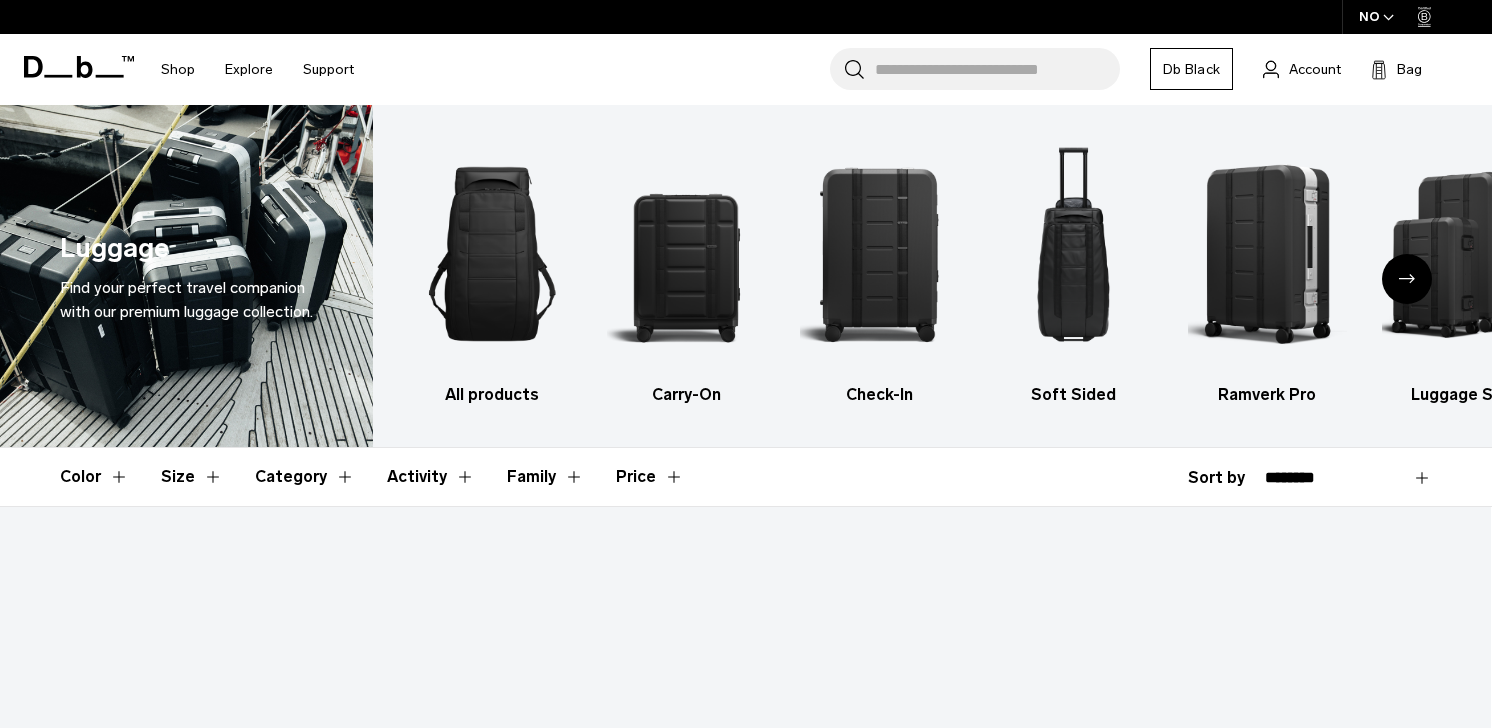 scroll, scrollTop: 20, scrollLeft: 0, axis: vertical 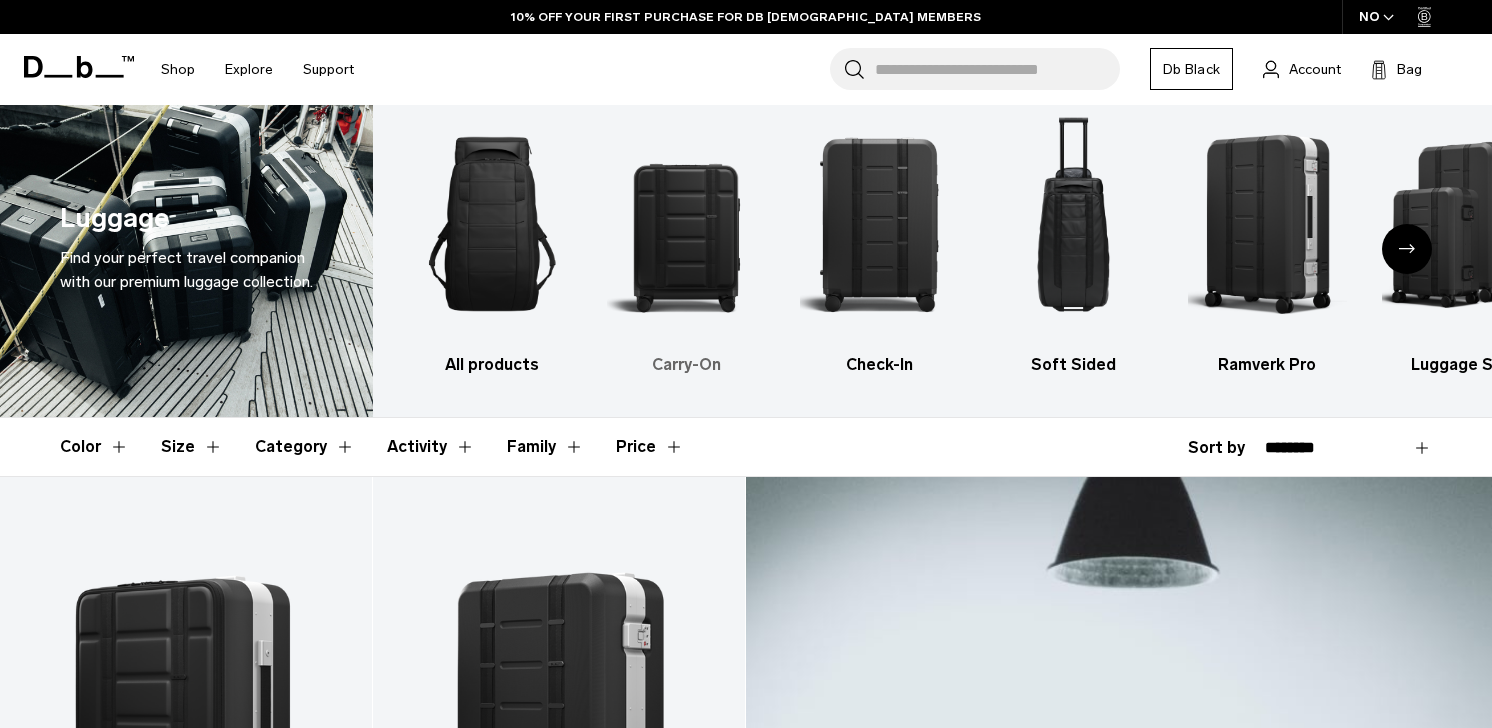 click at bounding box center [686, 224] 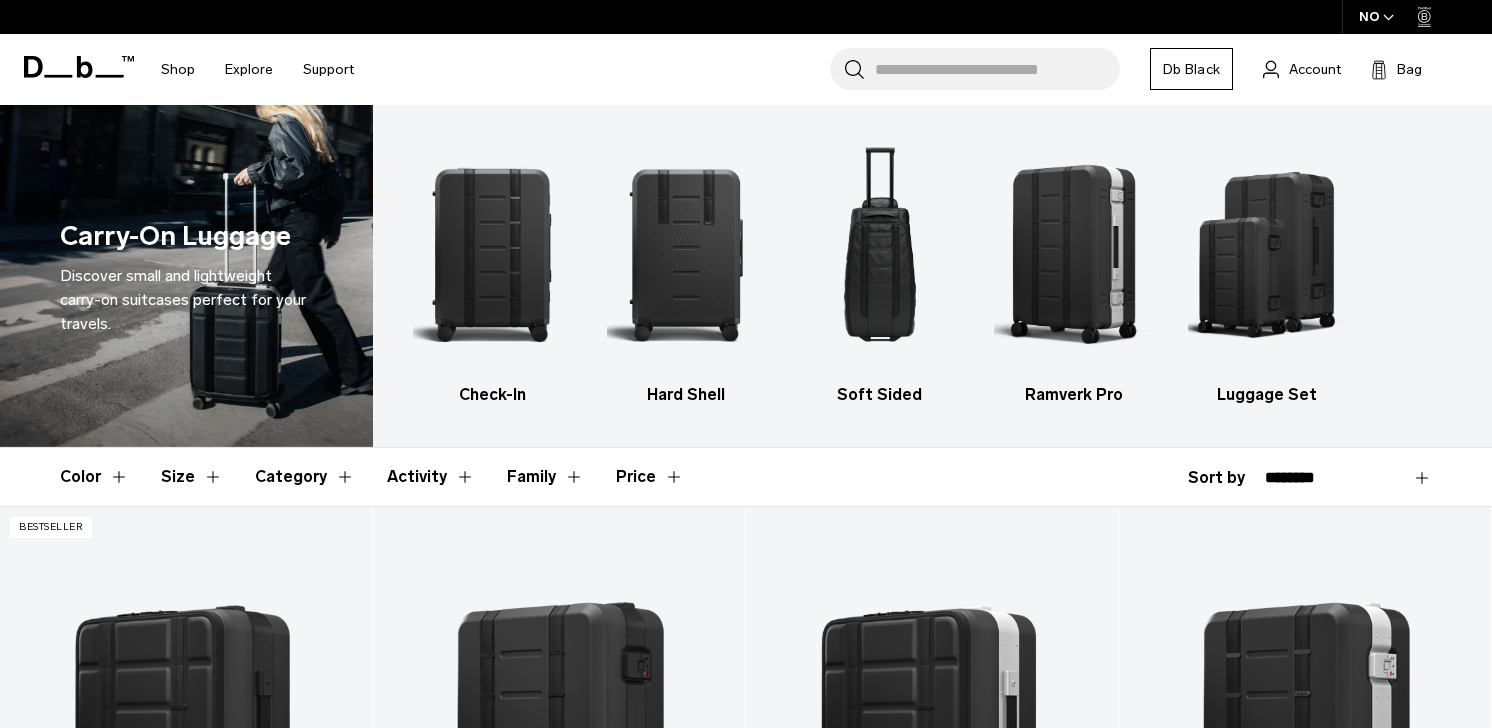 scroll, scrollTop: 0, scrollLeft: 0, axis: both 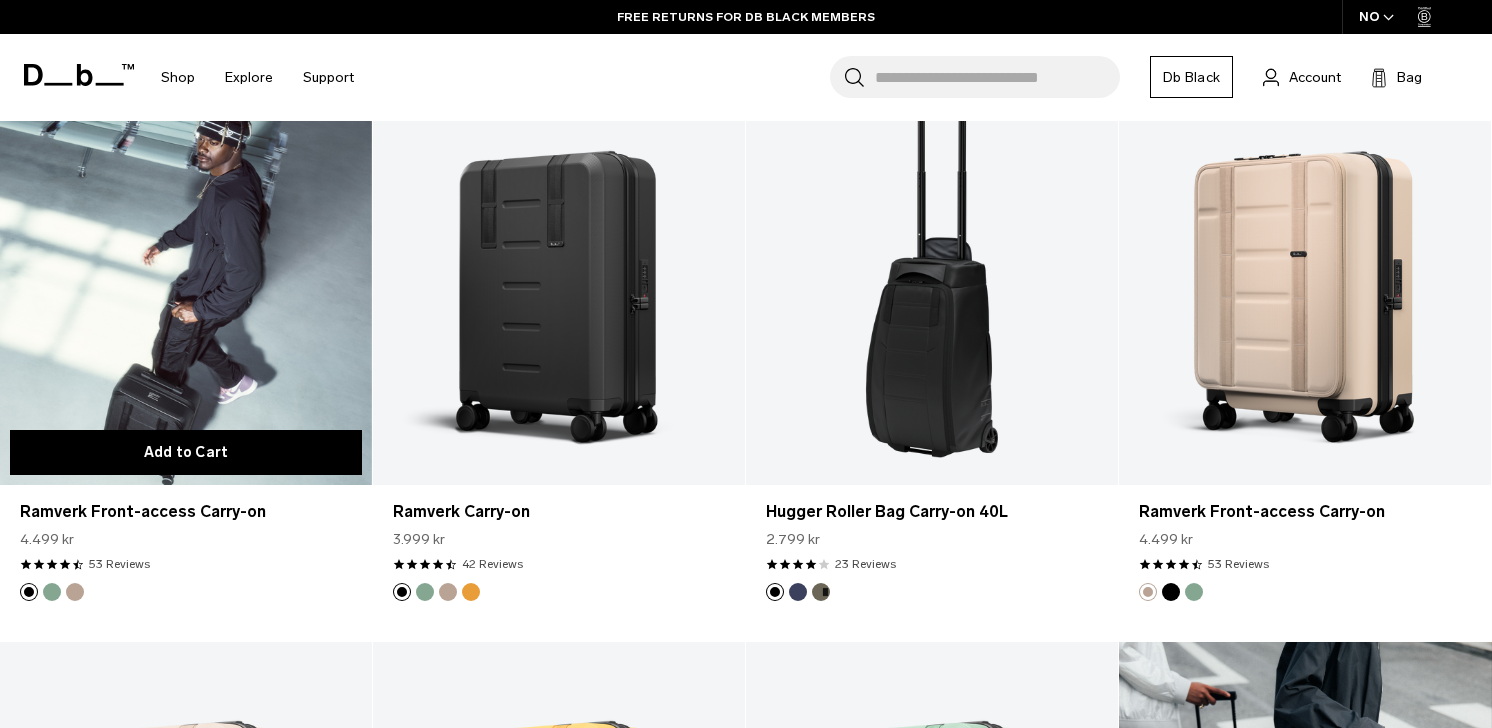 click on "Add to Cart" at bounding box center [186, 452] 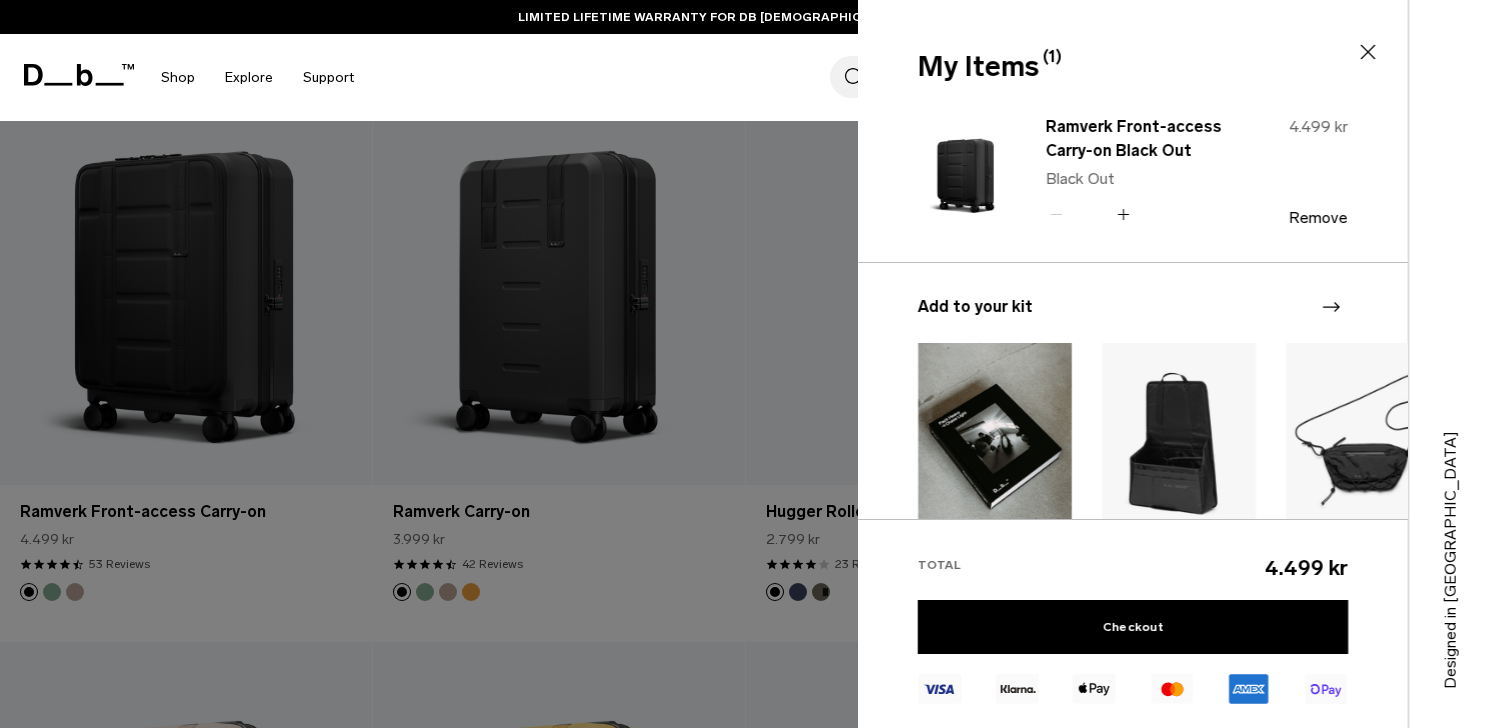 click at bounding box center (746, 364) 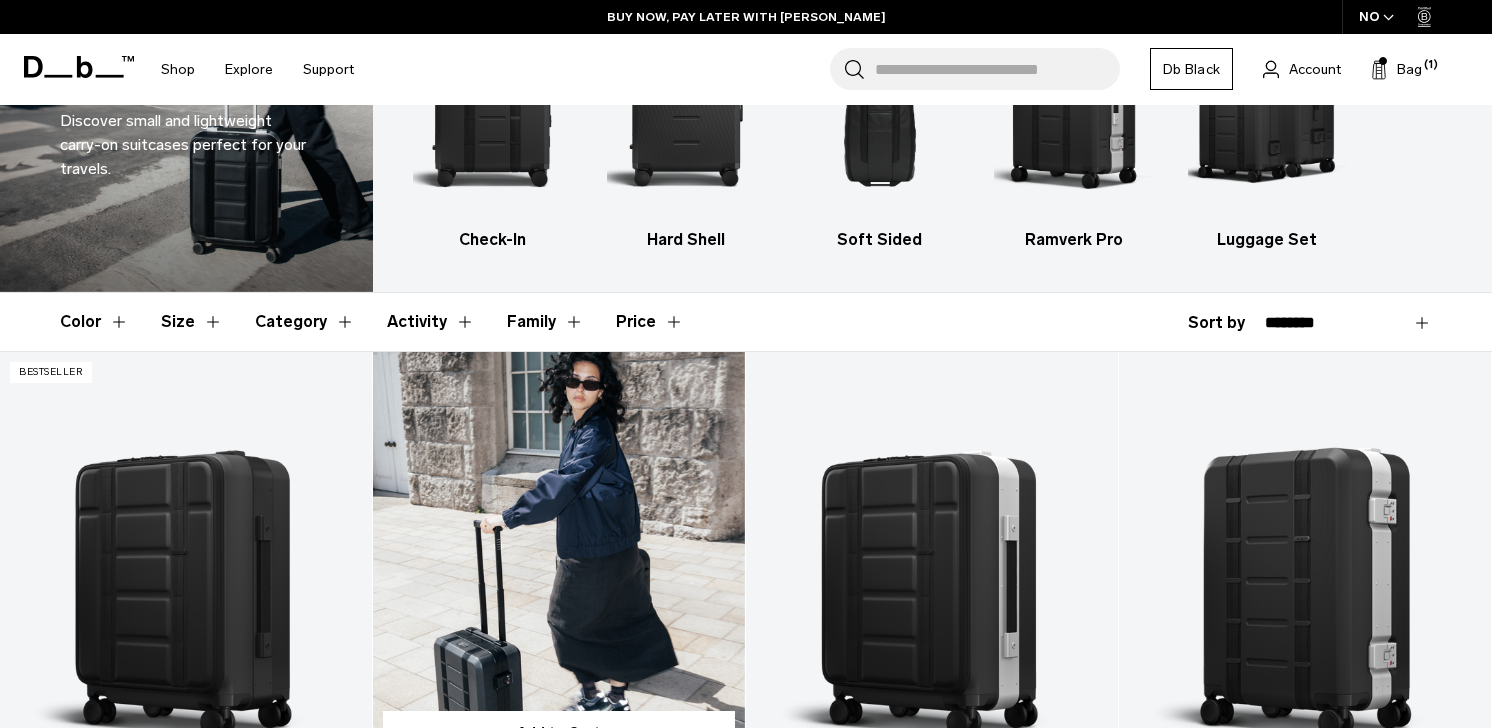 scroll, scrollTop: 0, scrollLeft: 0, axis: both 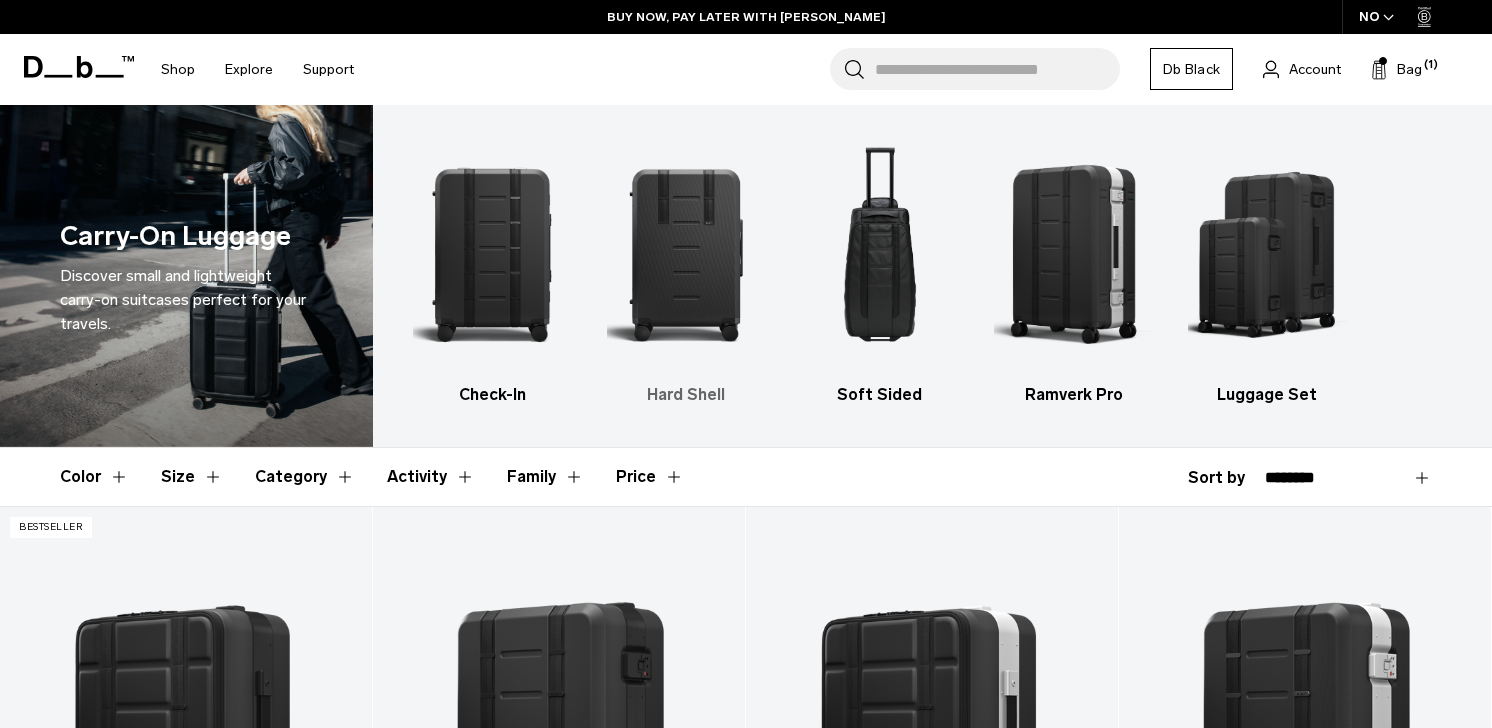 click at bounding box center [686, 254] 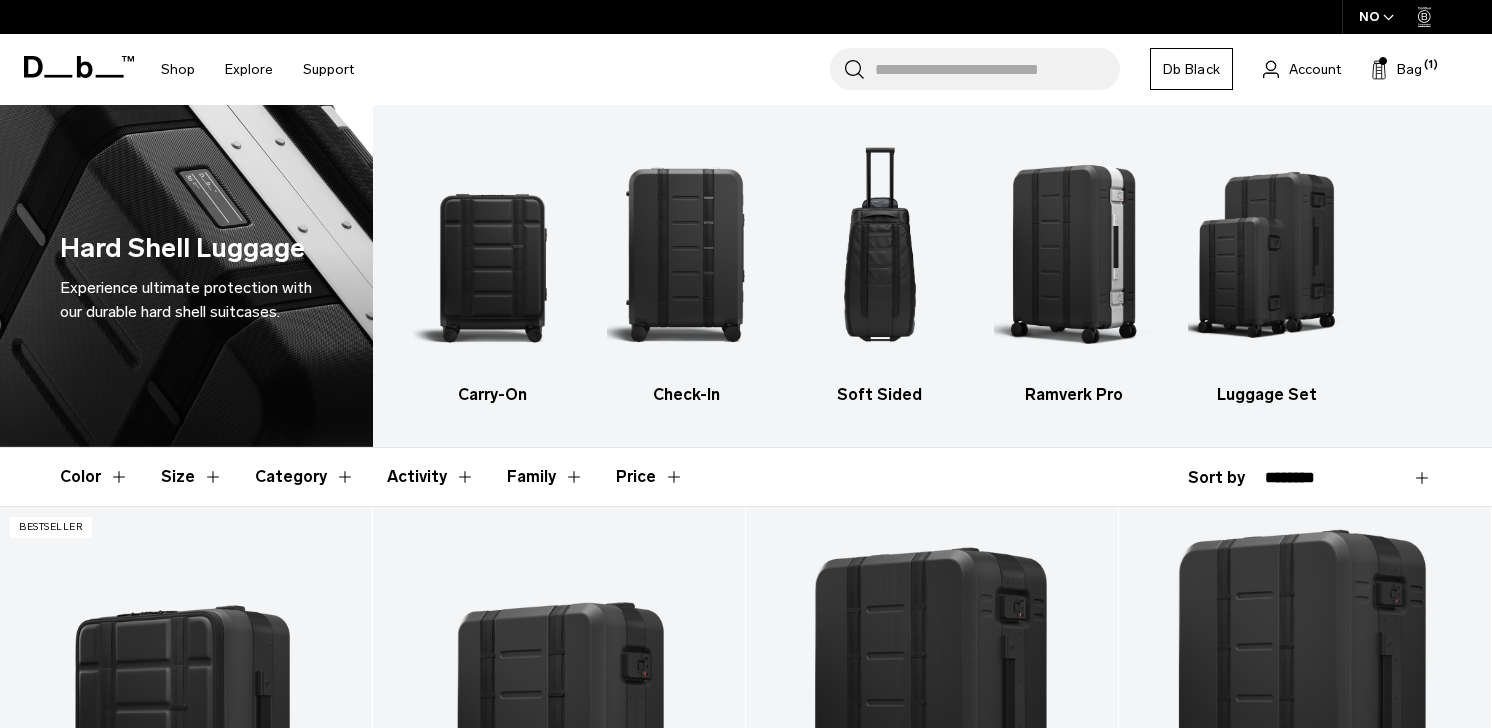 scroll, scrollTop: 0, scrollLeft: 0, axis: both 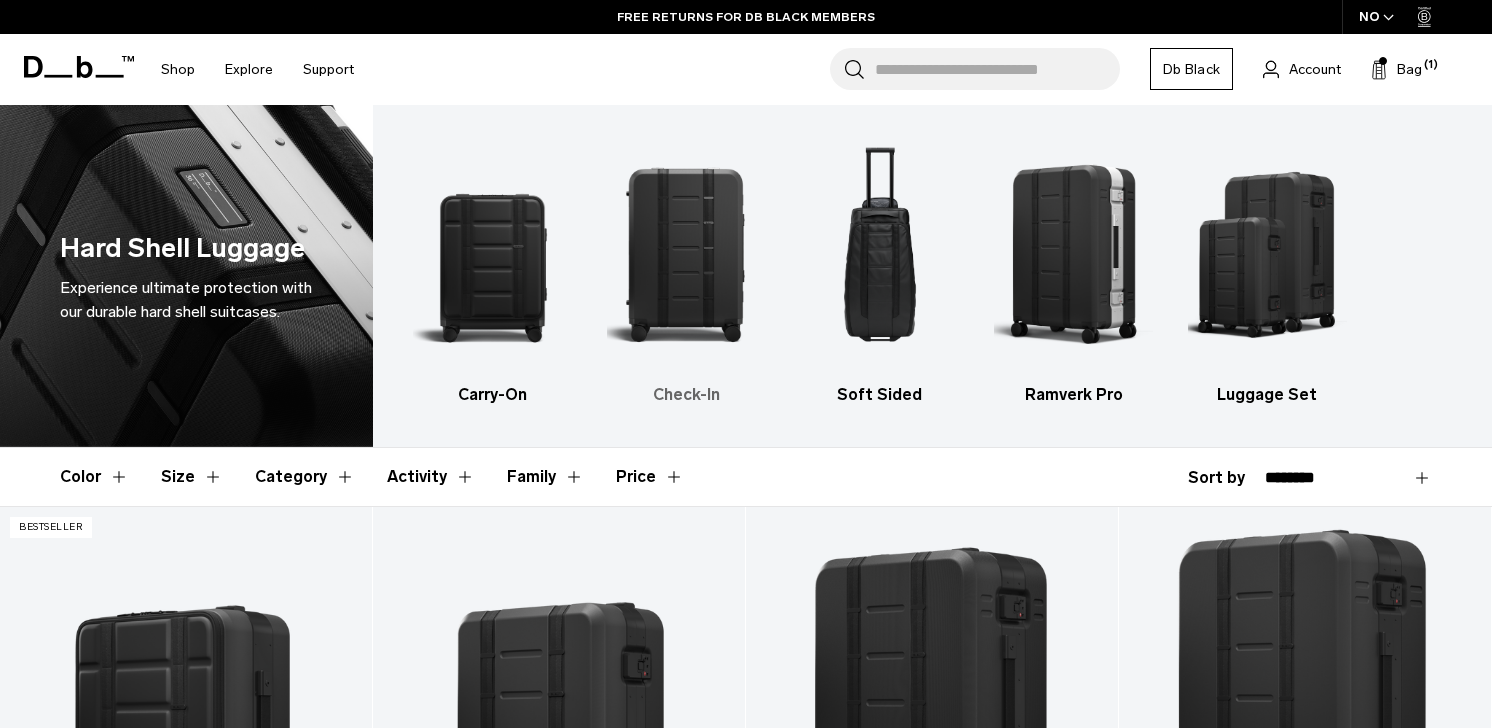 click at bounding box center [686, 254] 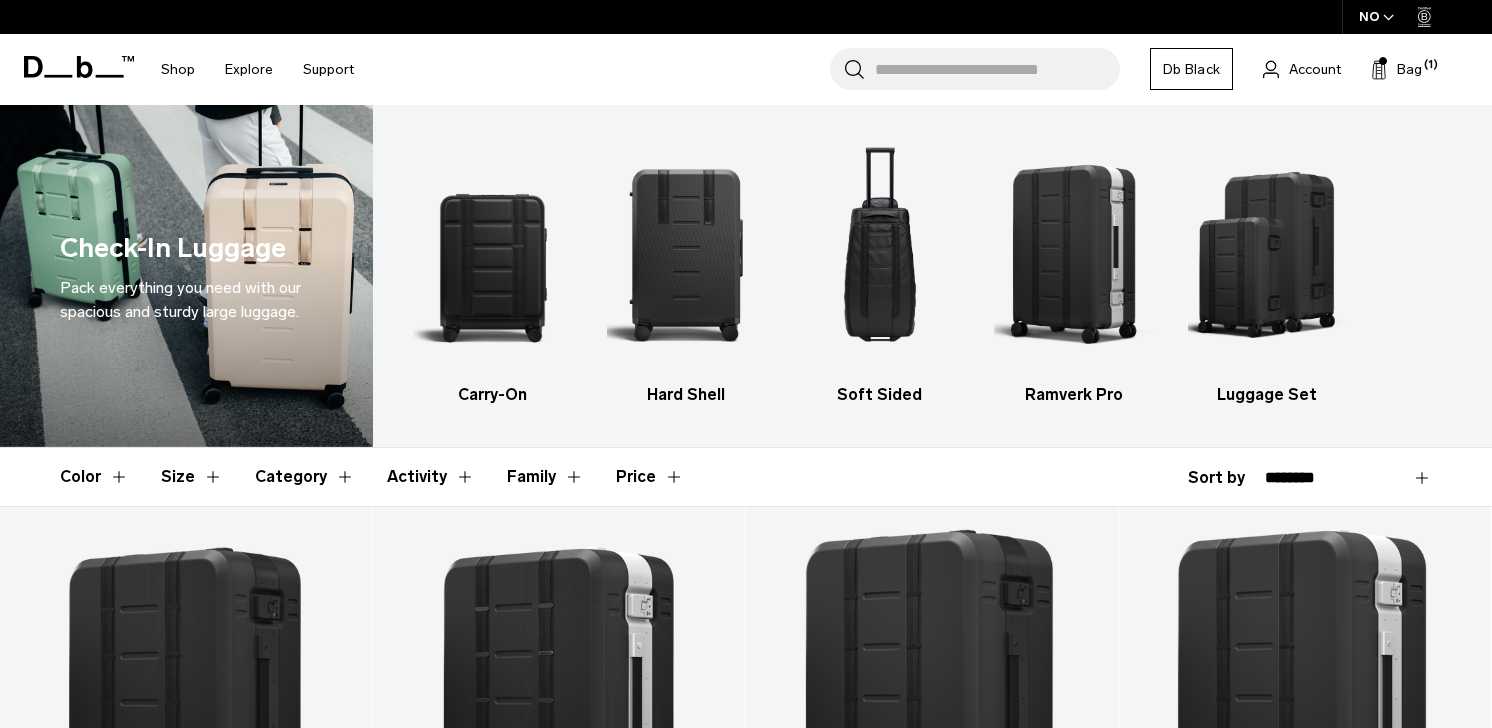 scroll, scrollTop: 0, scrollLeft: 0, axis: both 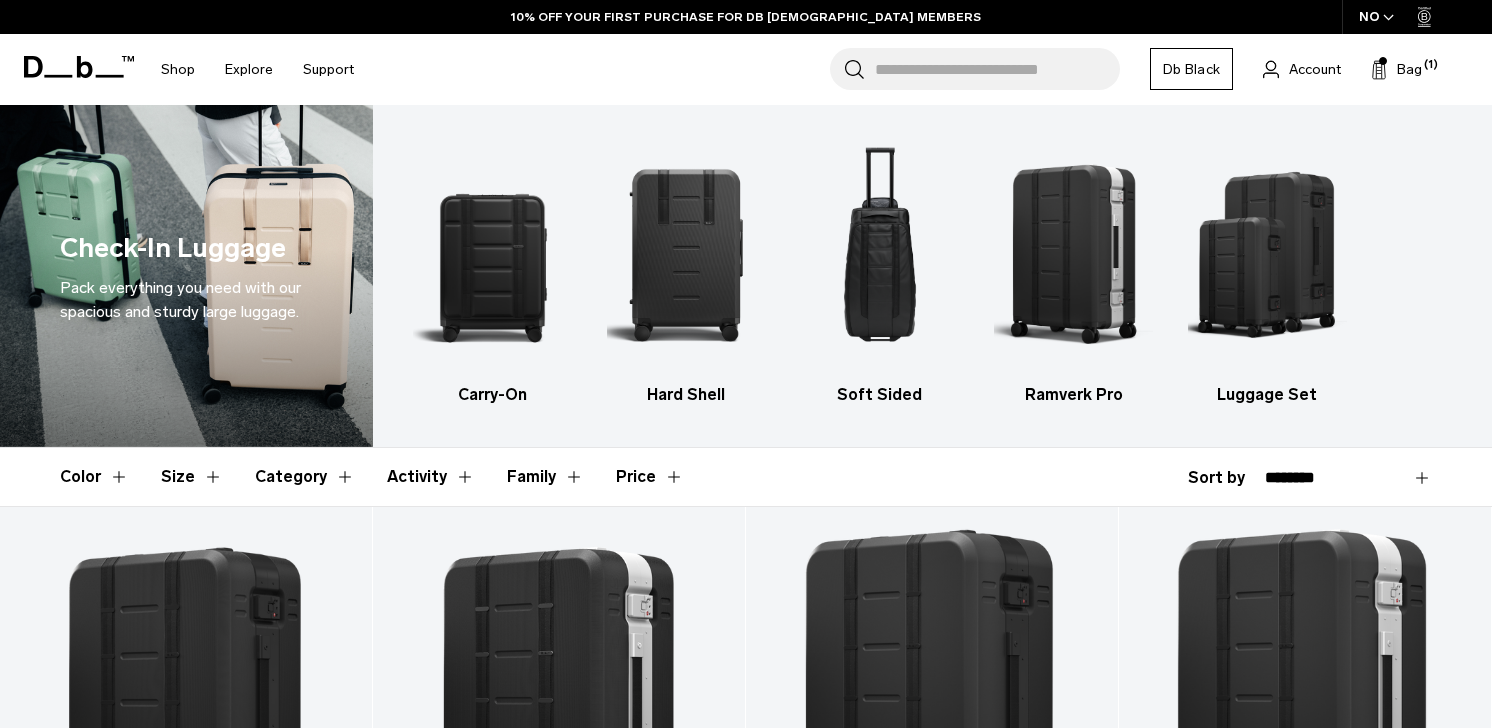 click on "Category" at bounding box center (305, 477) 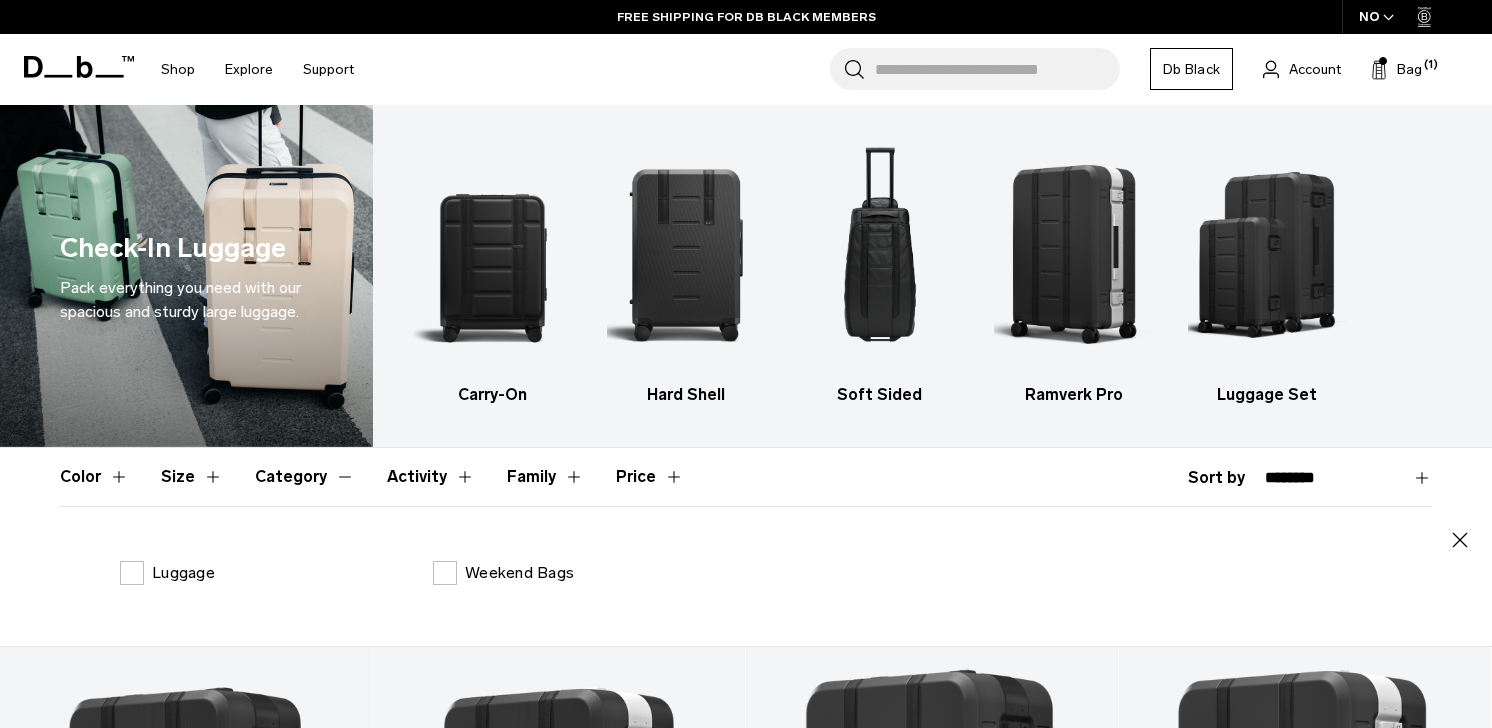 click on "Category" at bounding box center (305, 477) 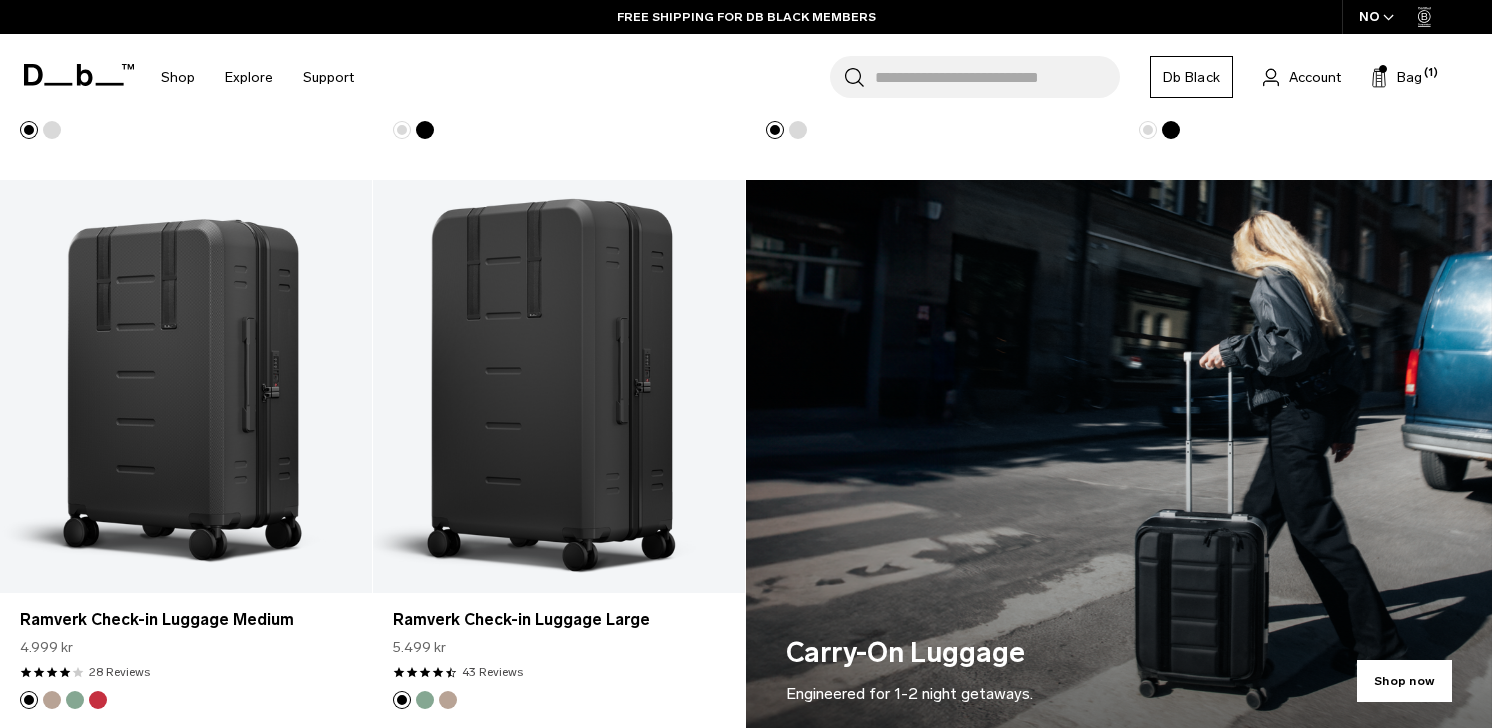 scroll, scrollTop: 929, scrollLeft: 0, axis: vertical 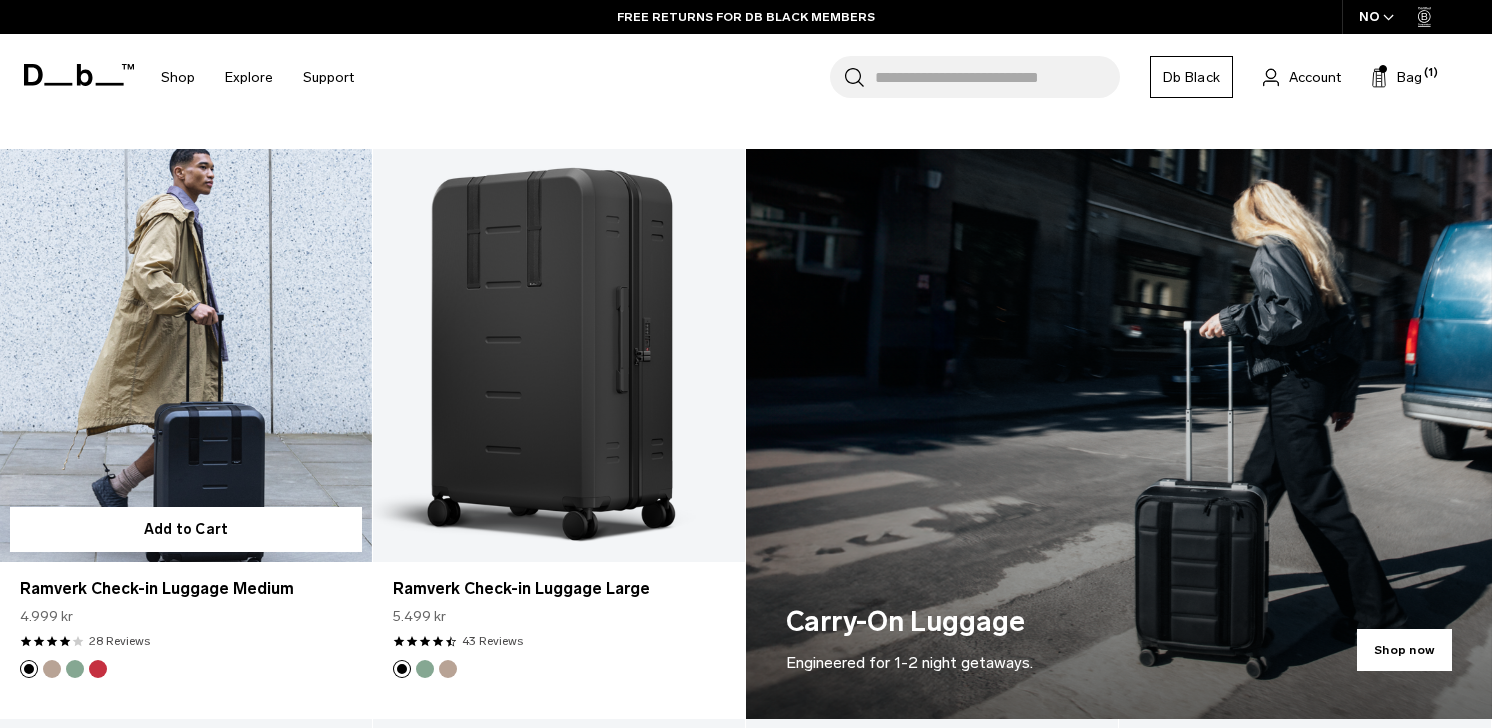 click at bounding box center [98, 669] 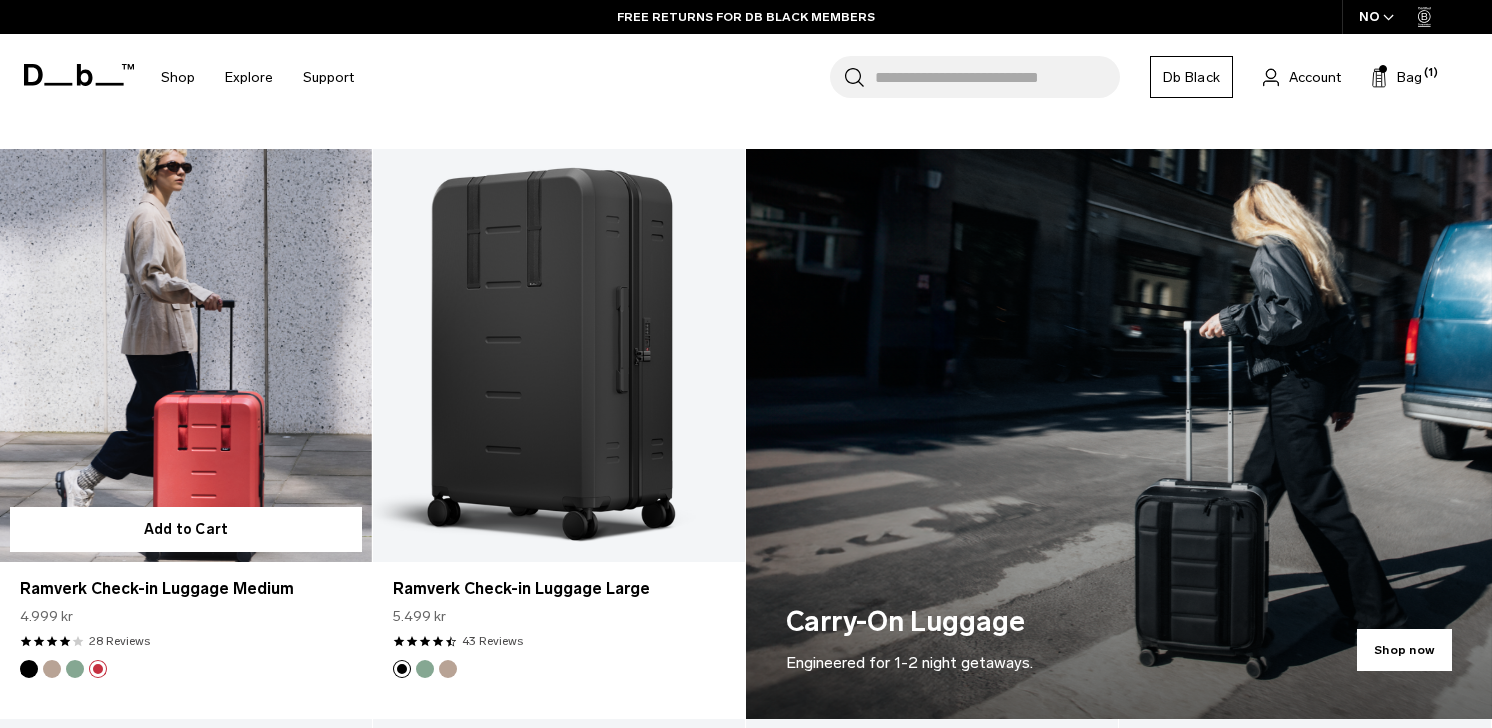 click at bounding box center [75, 669] 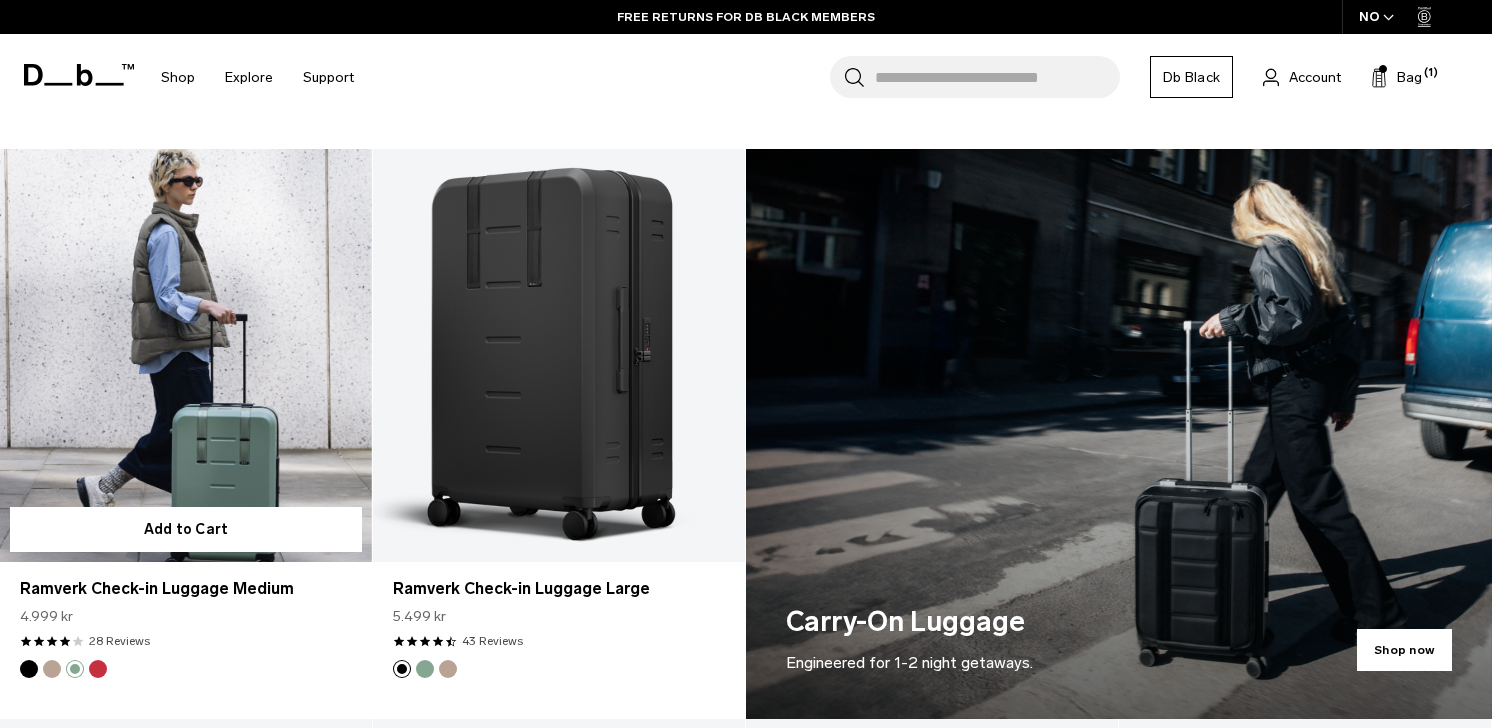 click at bounding box center [52, 669] 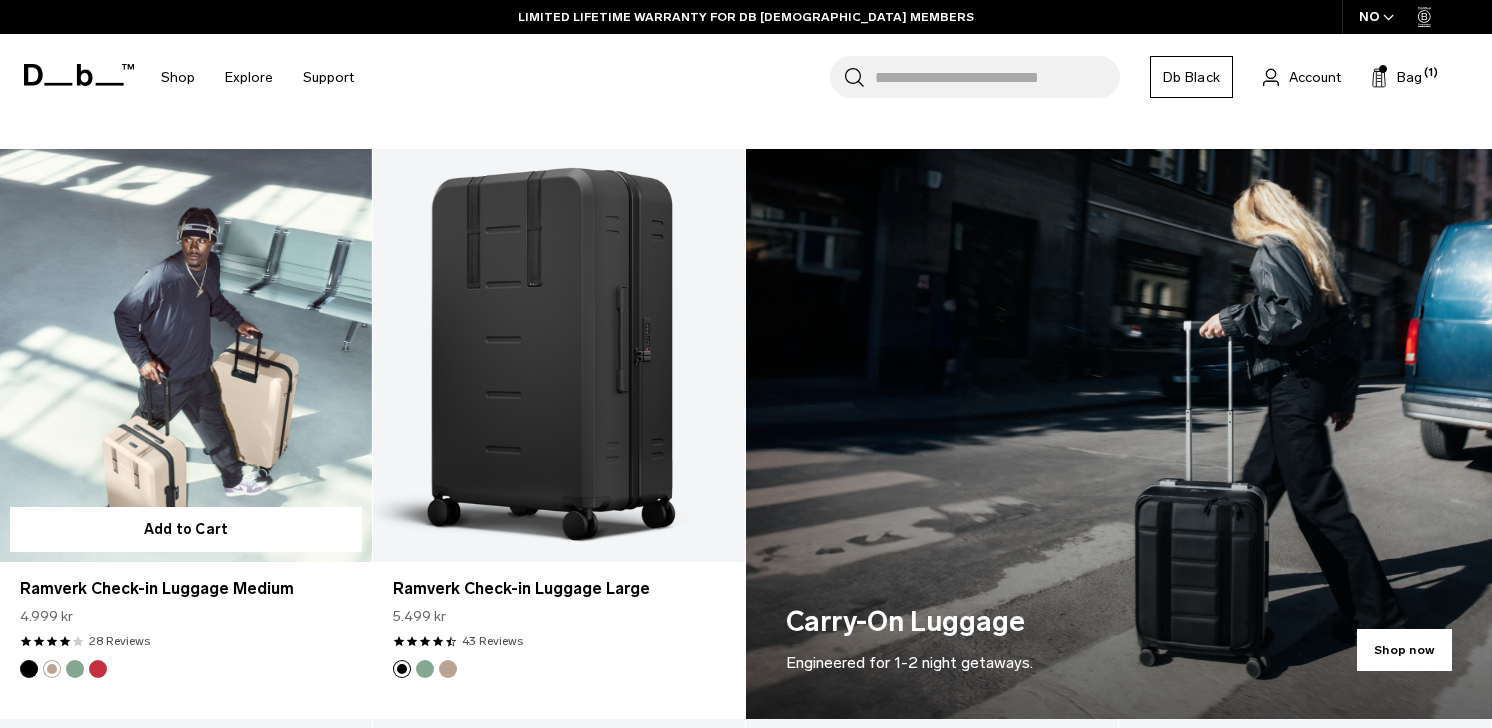 click at bounding box center (29, 669) 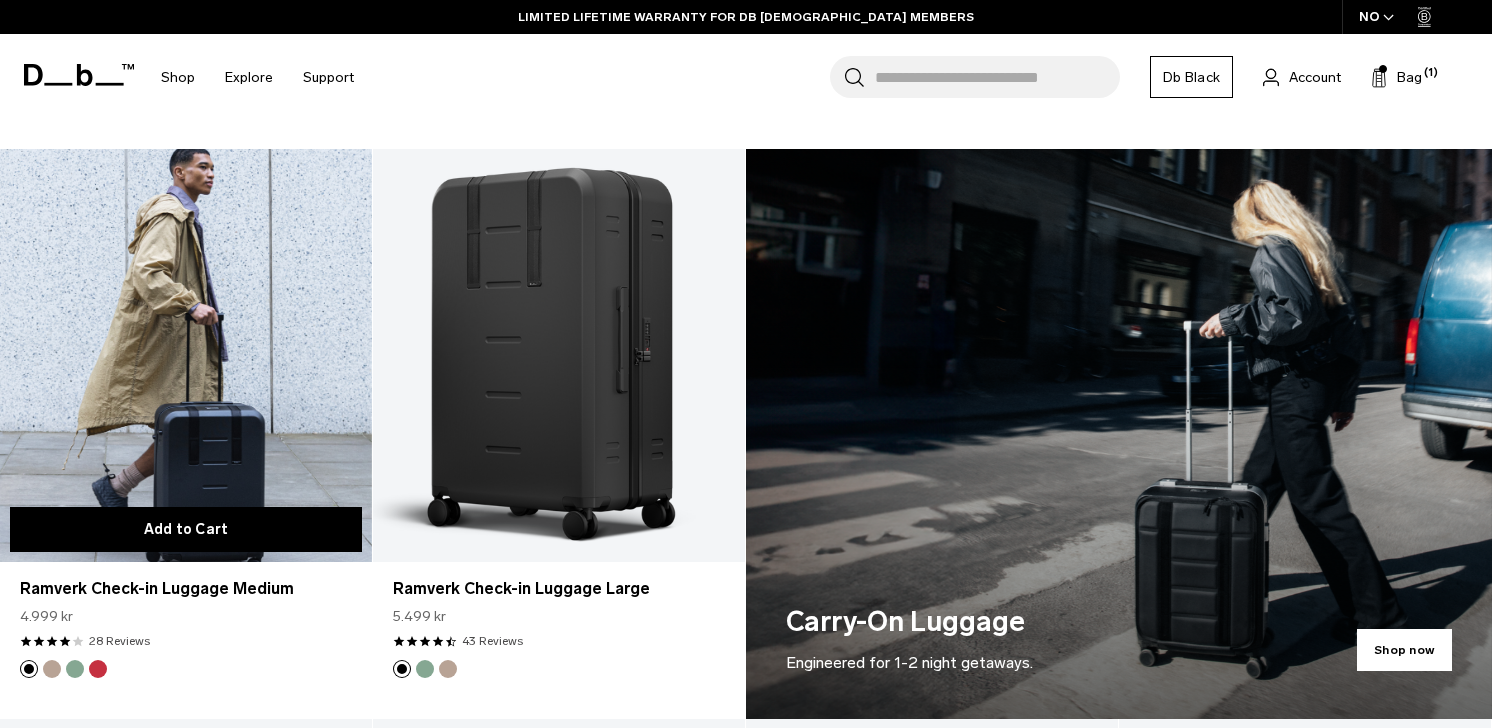 click on "Add to Cart" at bounding box center (186, 529) 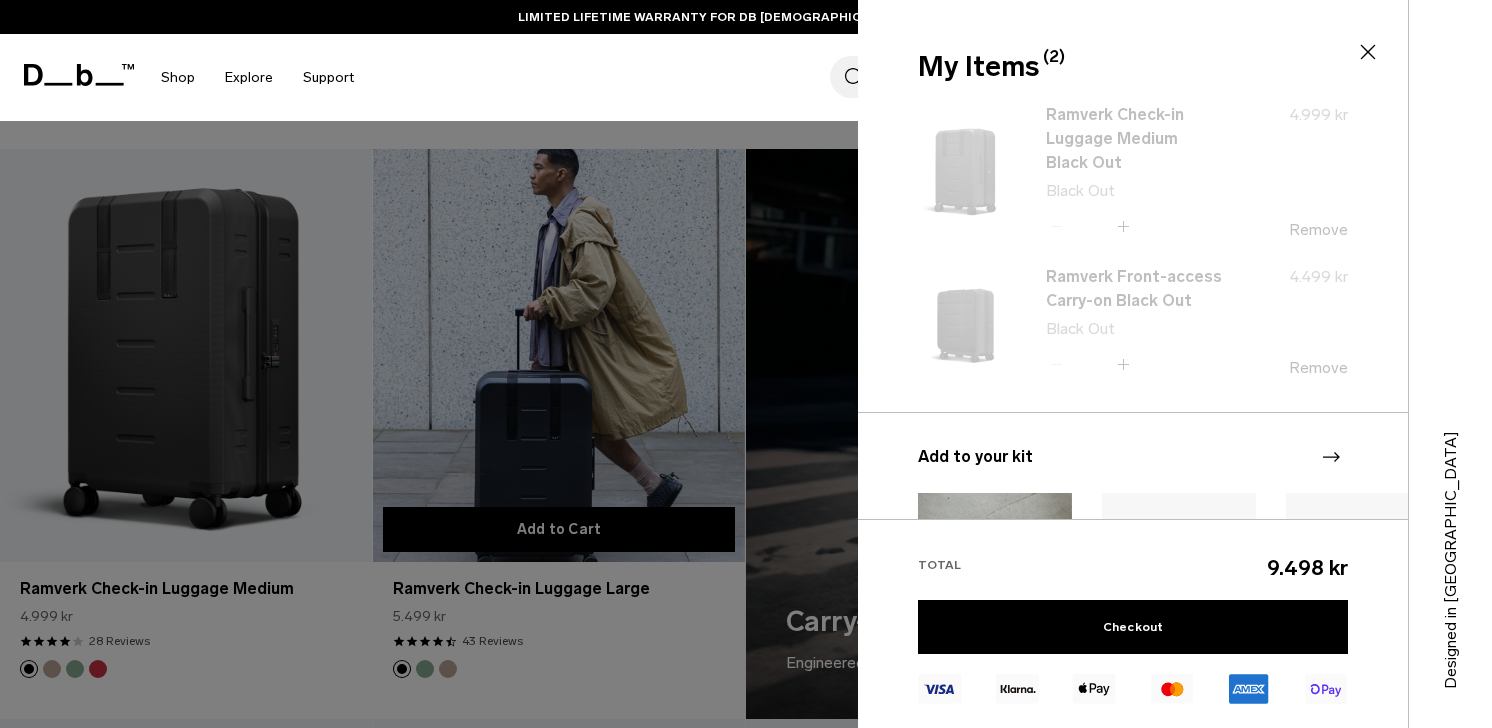 click at bounding box center (746, 364) 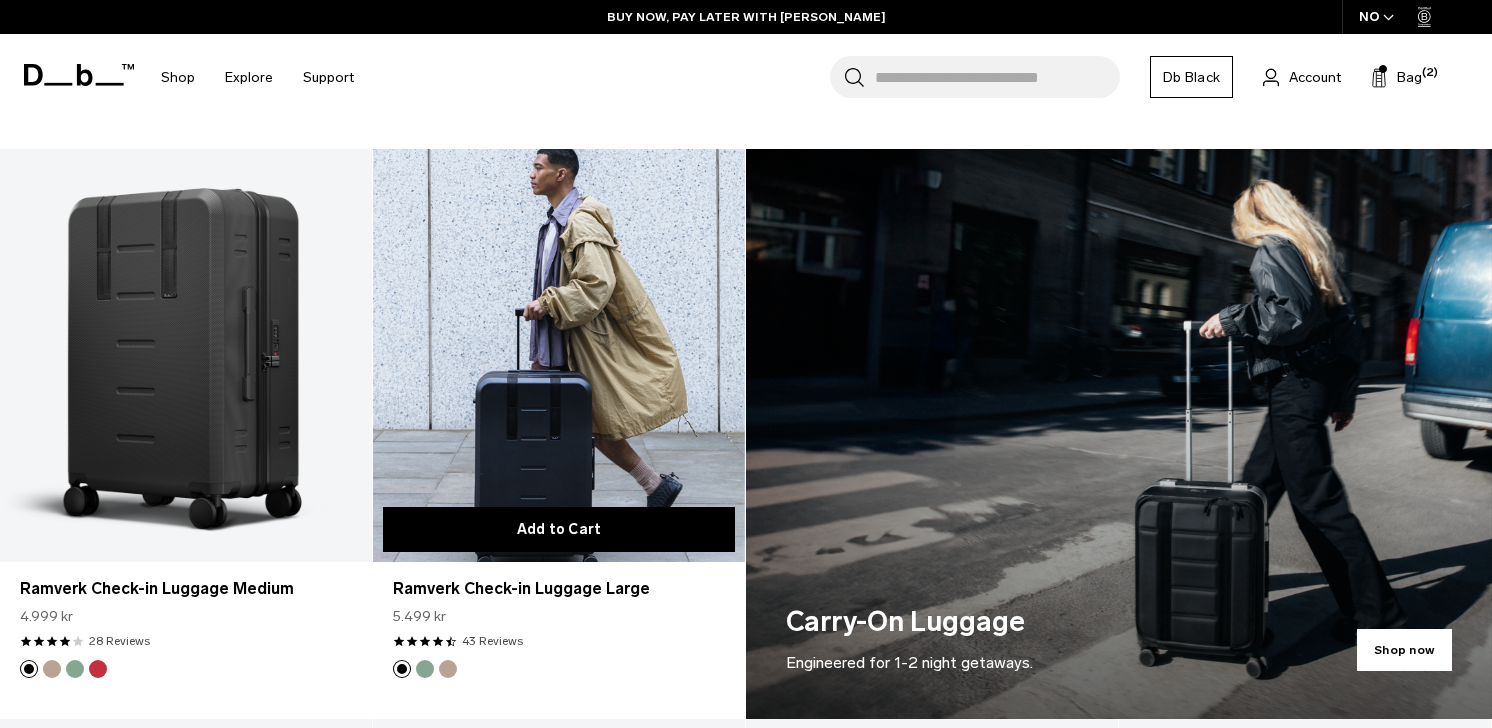 click on "Add to Cart" at bounding box center (559, 529) 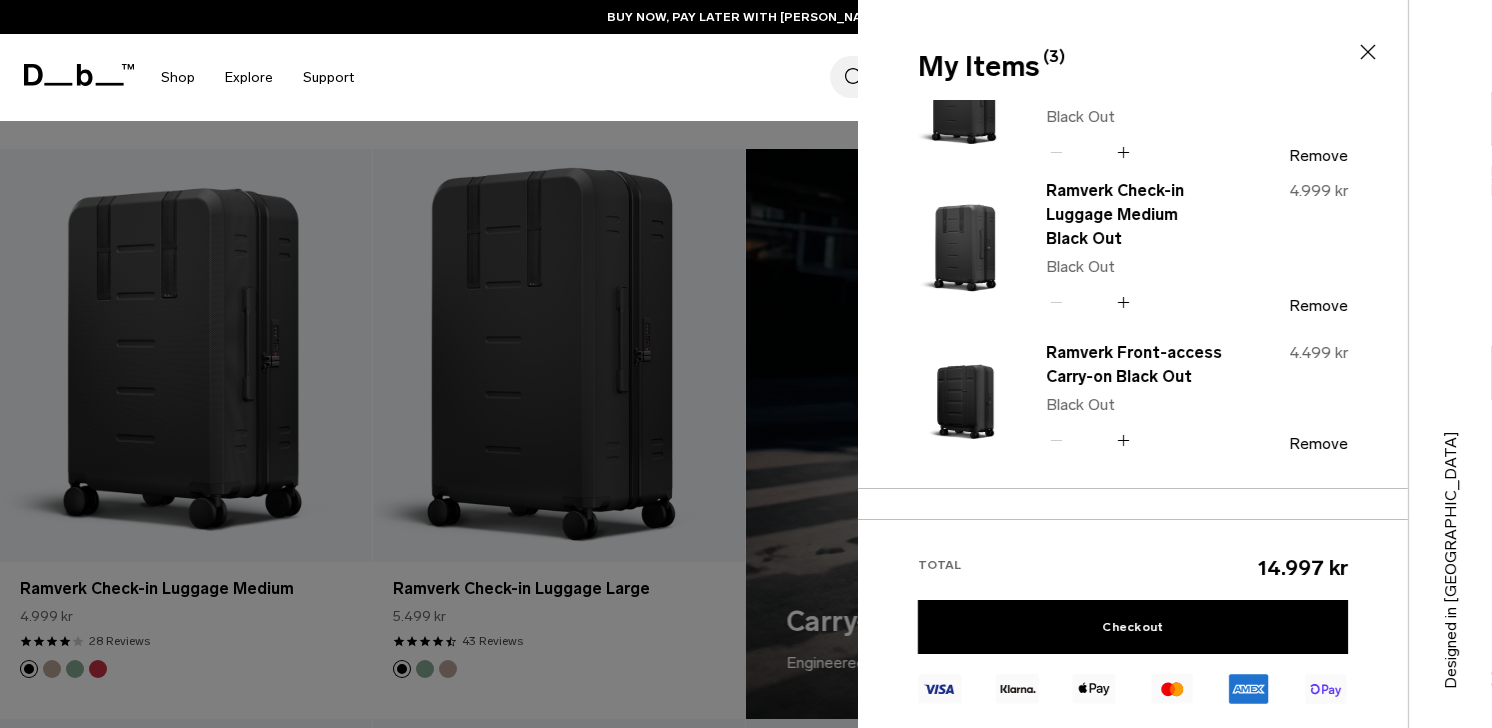 scroll, scrollTop: 0, scrollLeft: 0, axis: both 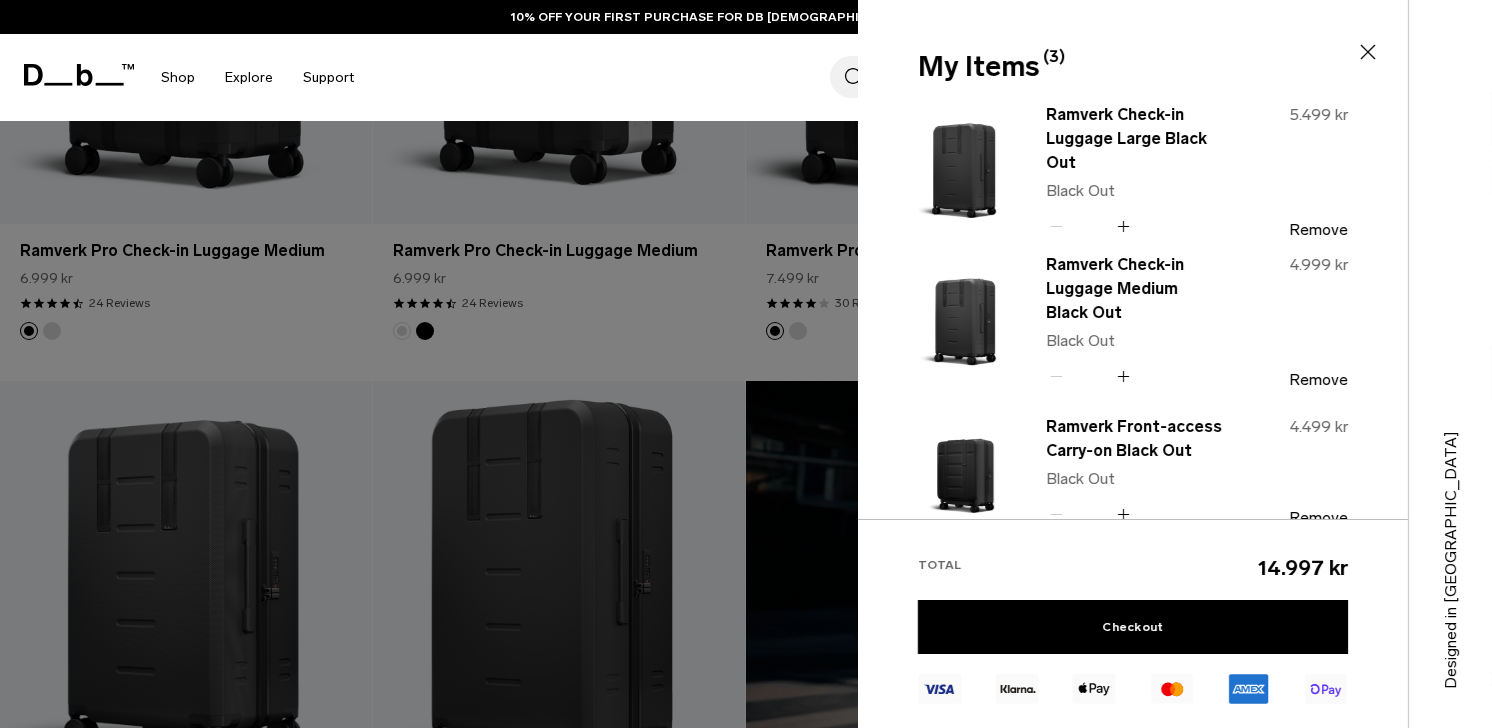 click at bounding box center (746, 364) 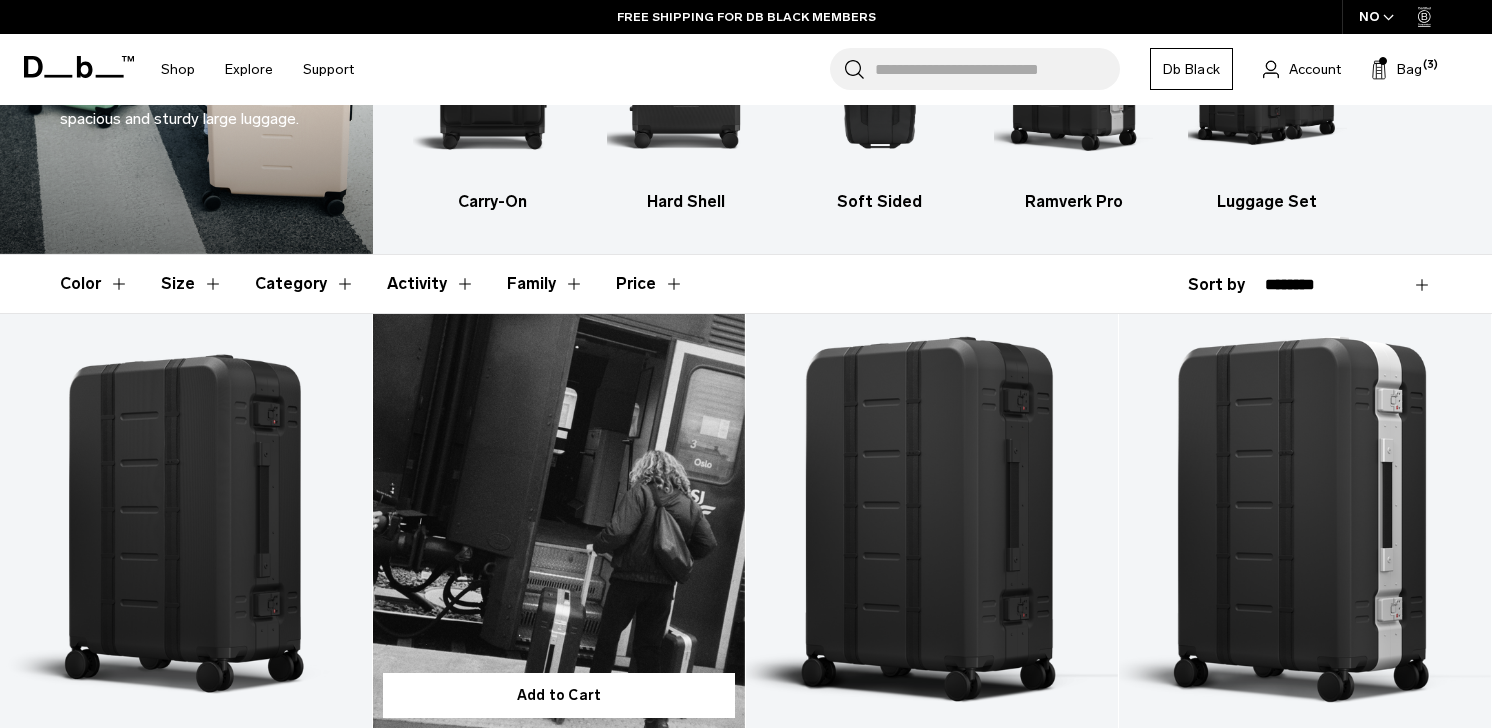 scroll, scrollTop: 0, scrollLeft: 0, axis: both 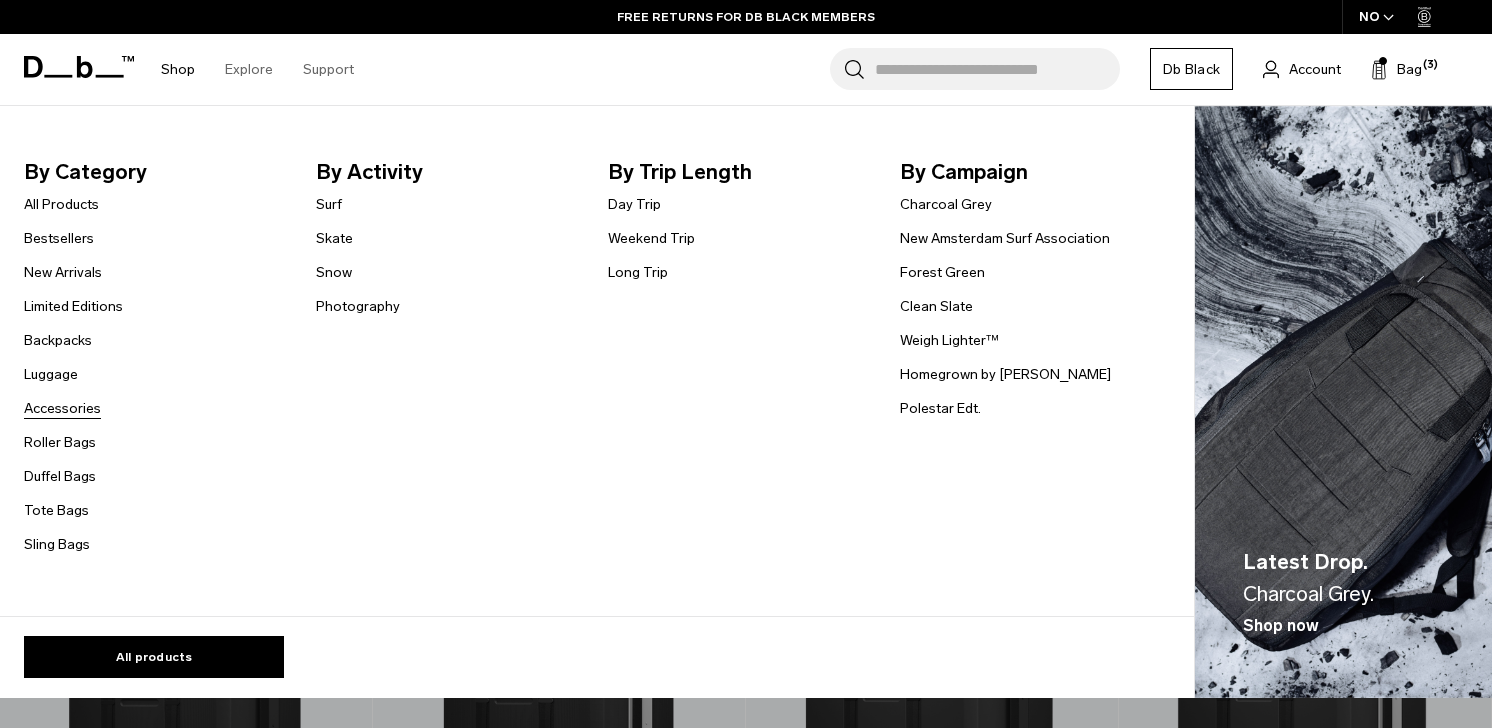 click on "Accessories" at bounding box center [62, 408] 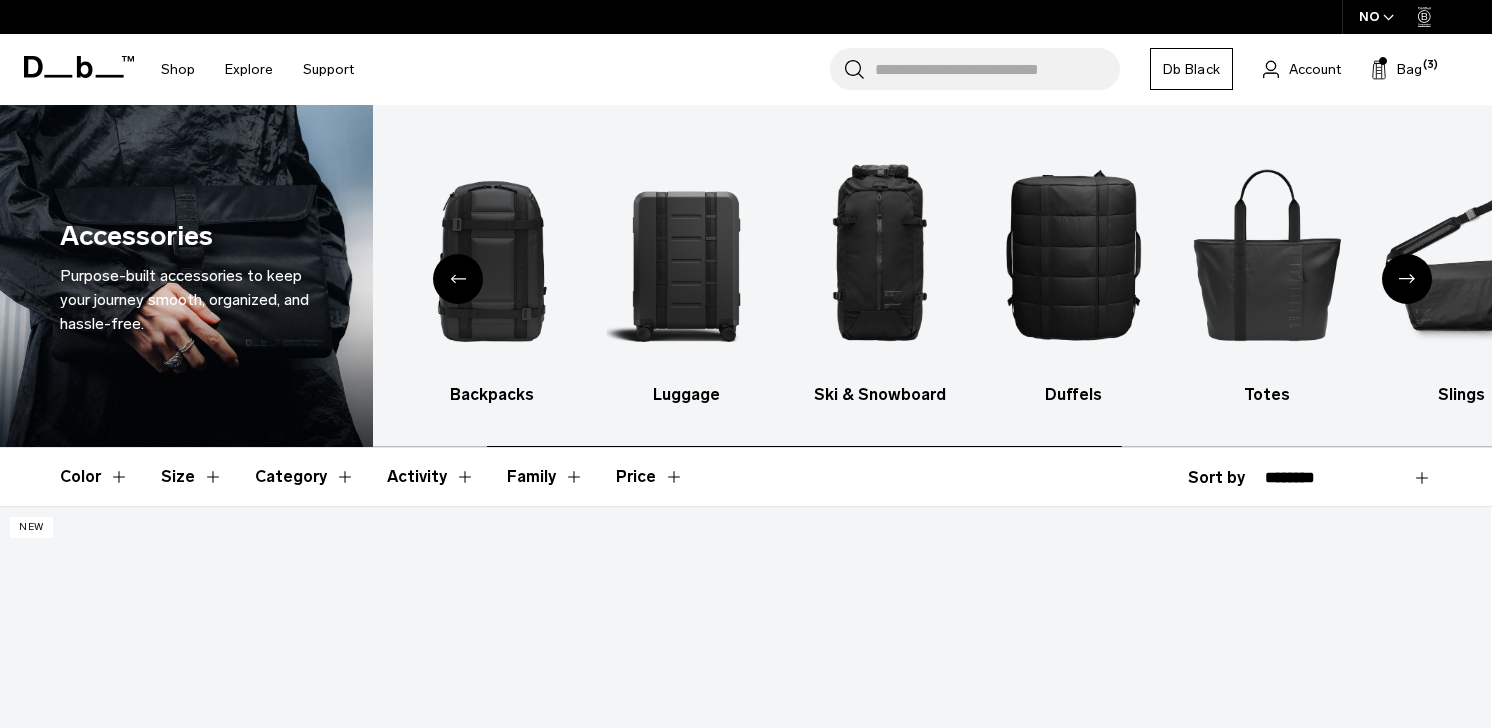 scroll, scrollTop: 0, scrollLeft: 0, axis: both 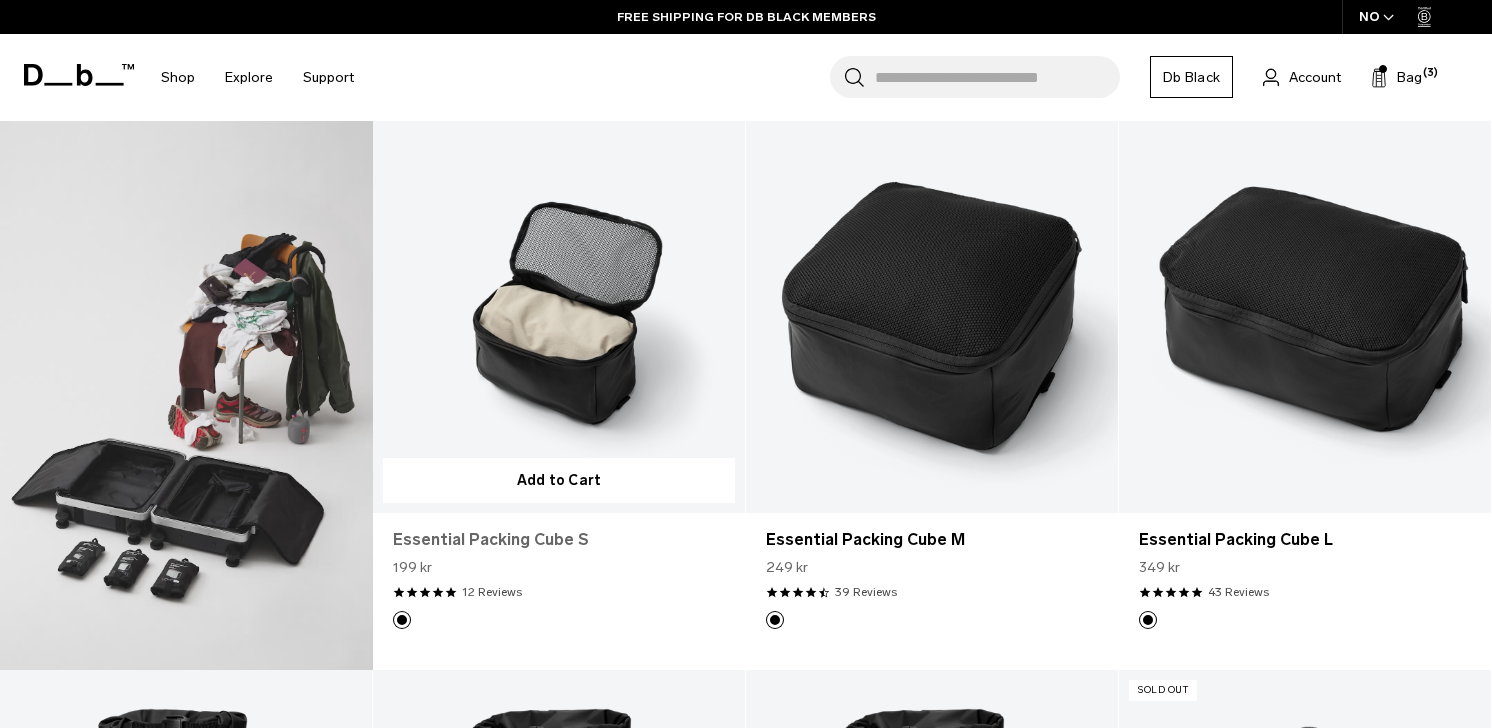 click on "Essential Packing Cube S" at bounding box center [559, 540] 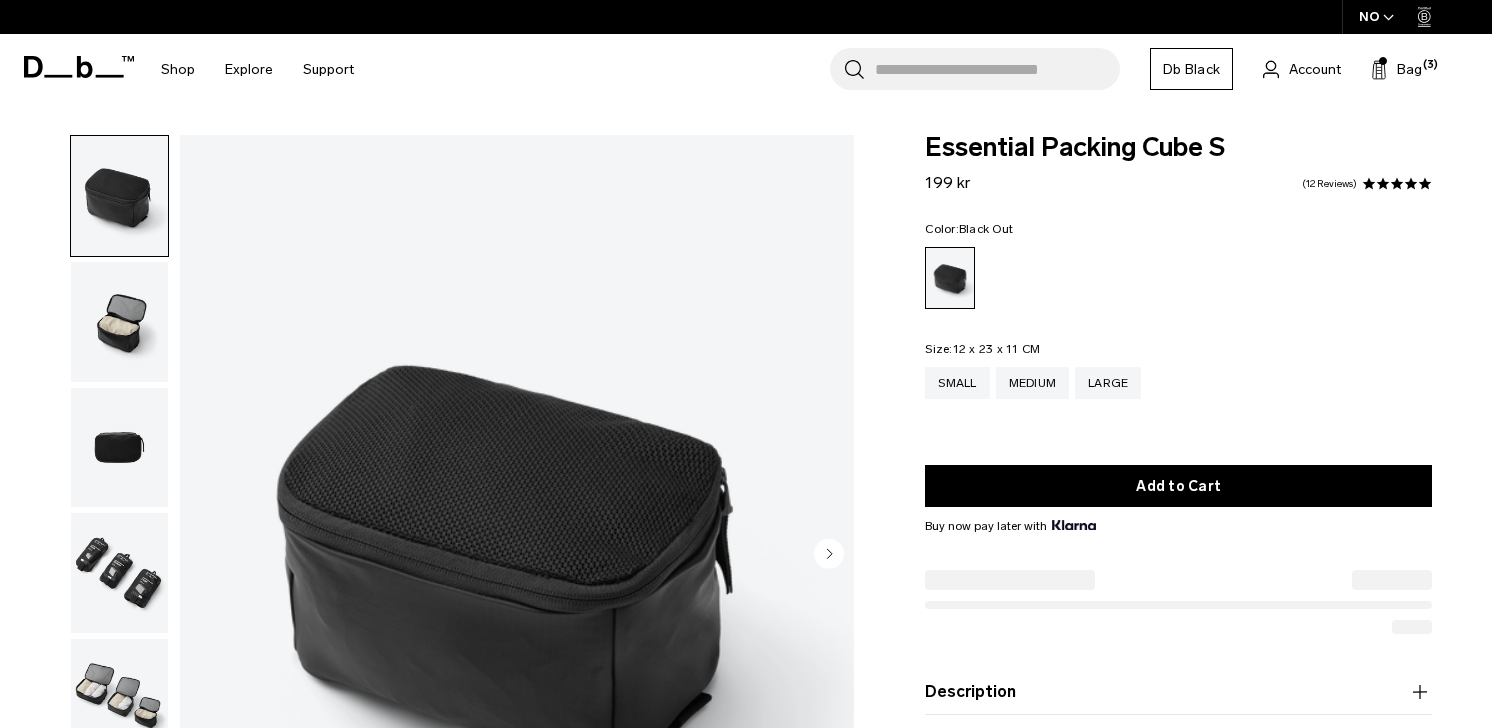 scroll, scrollTop: 0, scrollLeft: 0, axis: both 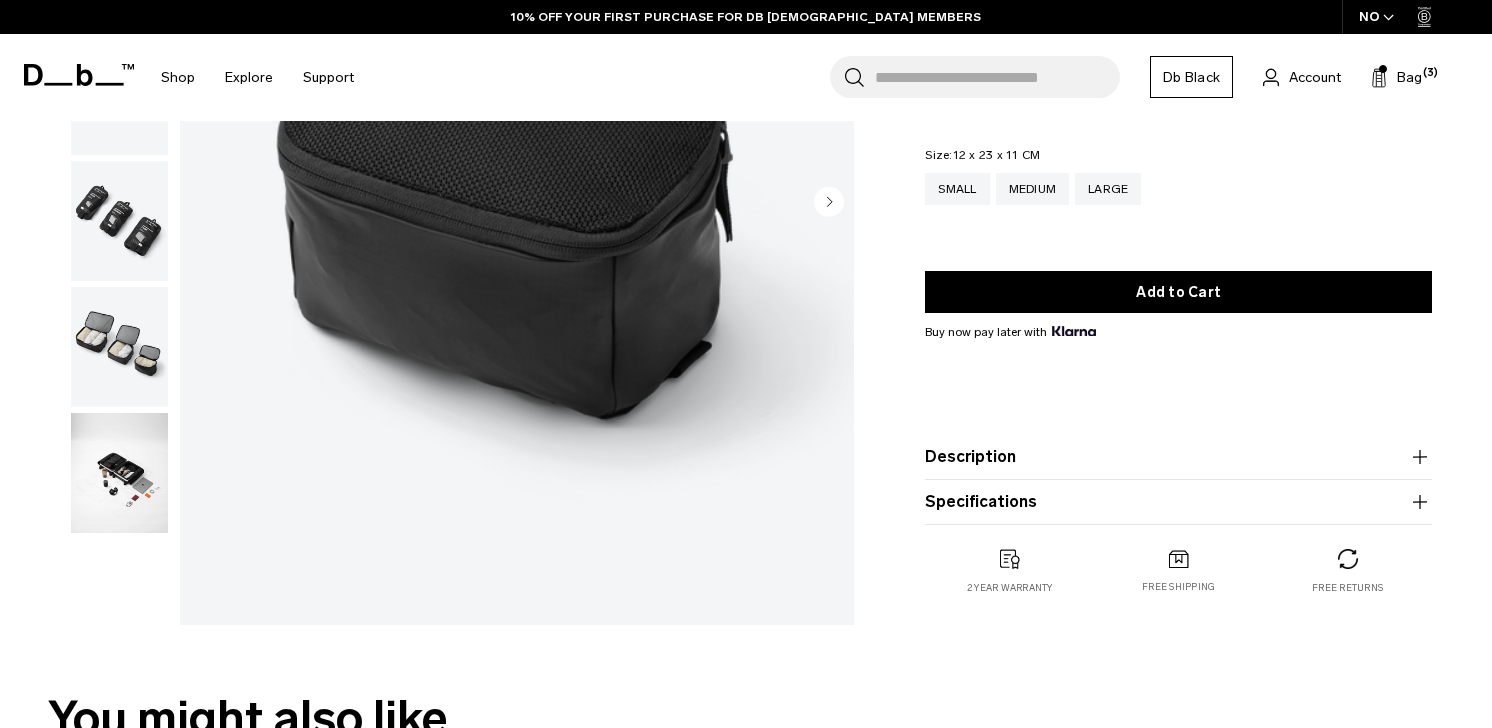 click at bounding box center [119, 473] 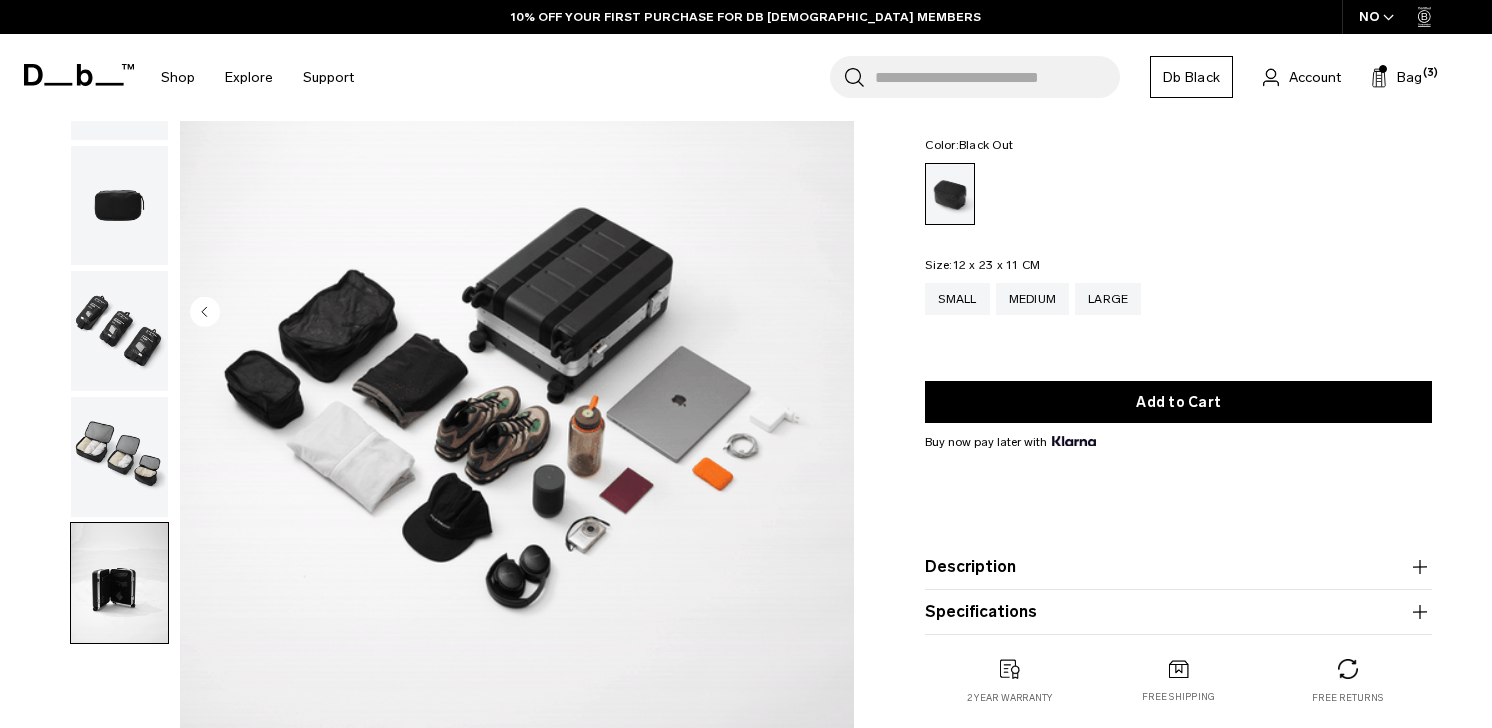 scroll, scrollTop: 227, scrollLeft: 0, axis: vertical 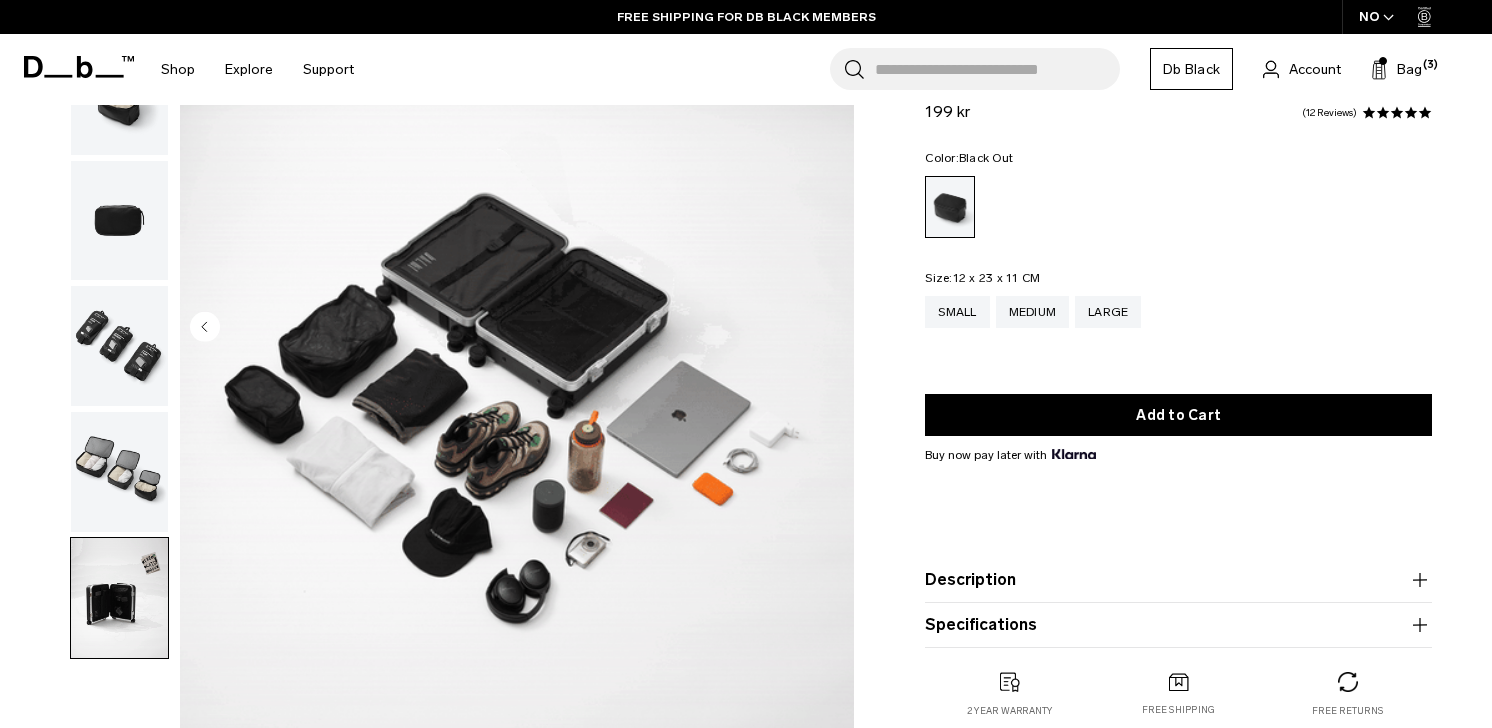 click at bounding box center (119, 472) 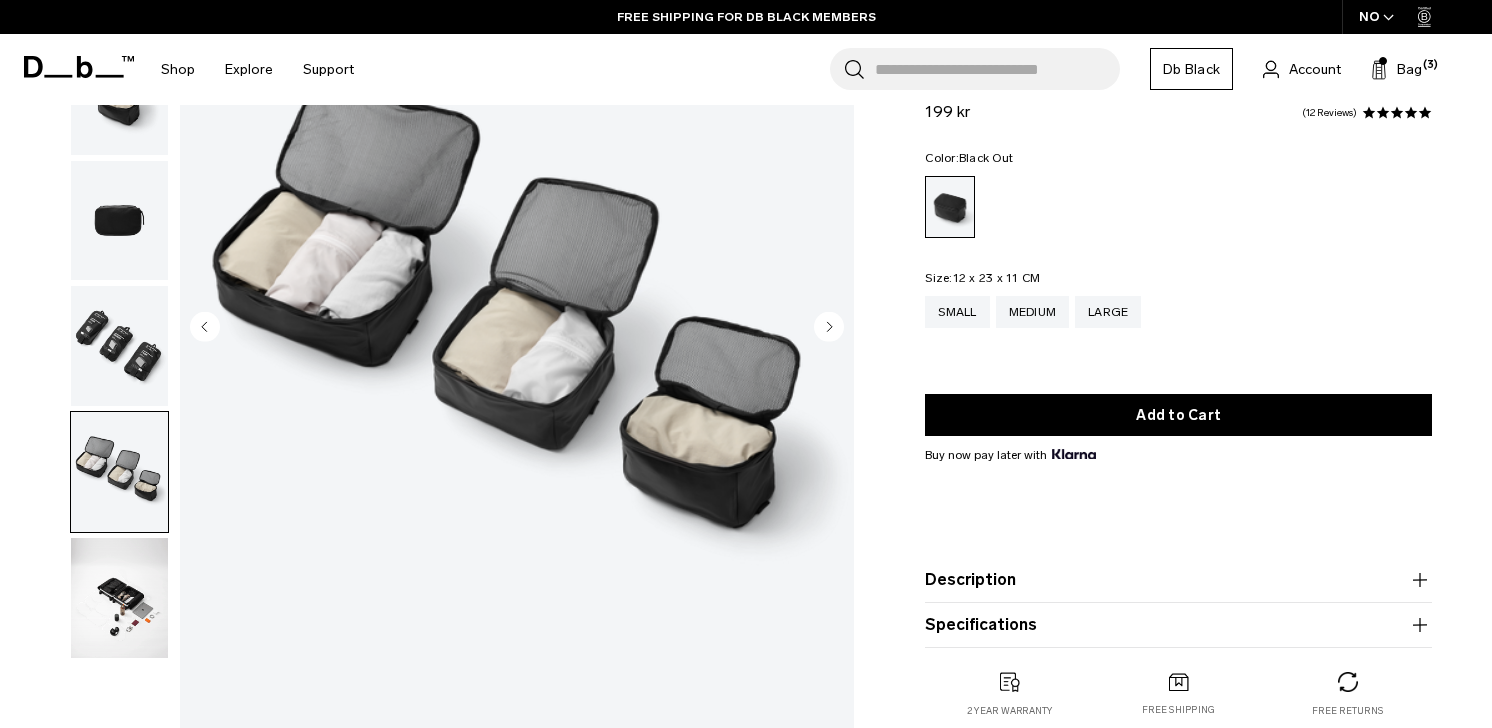 click at bounding box center (119, 346) 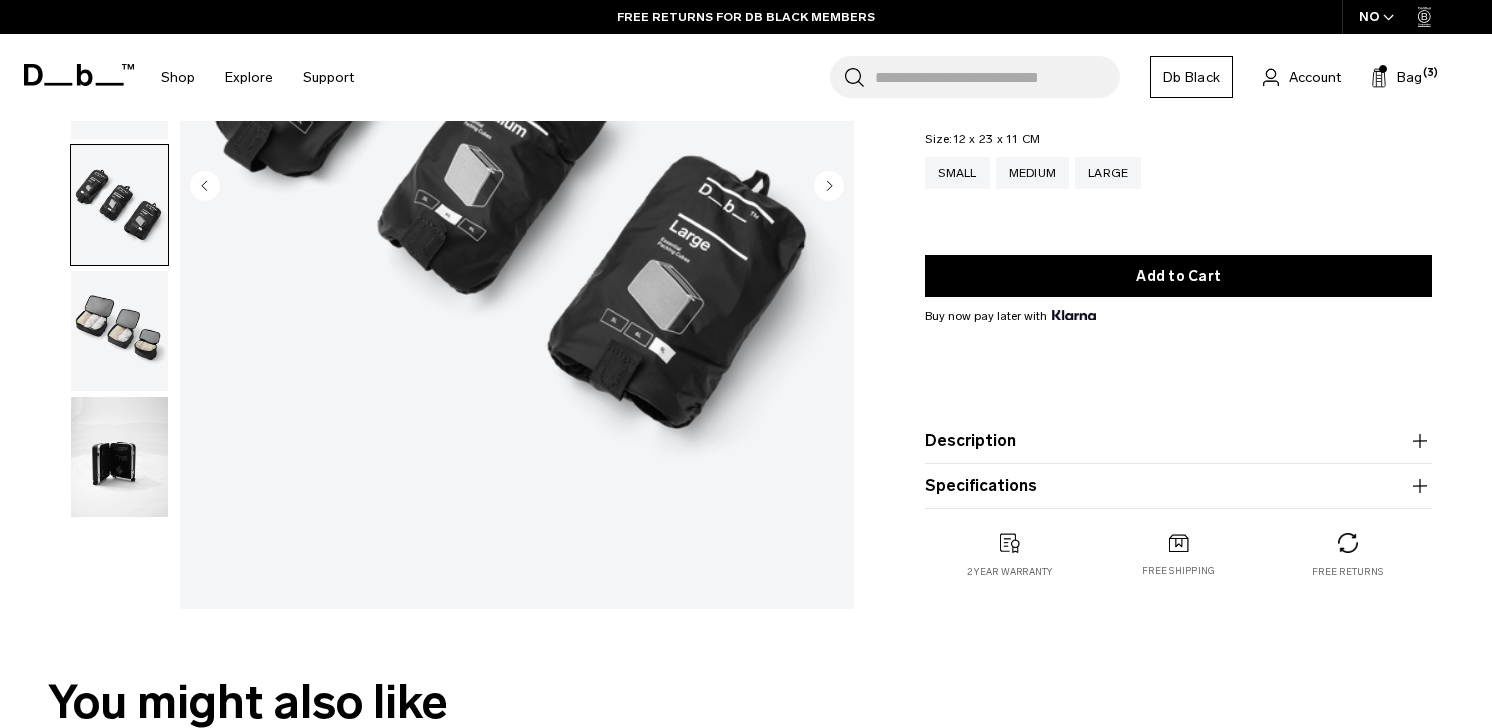 scroll, scrollTop: 147, scrollLeft: 0, axis: vertical 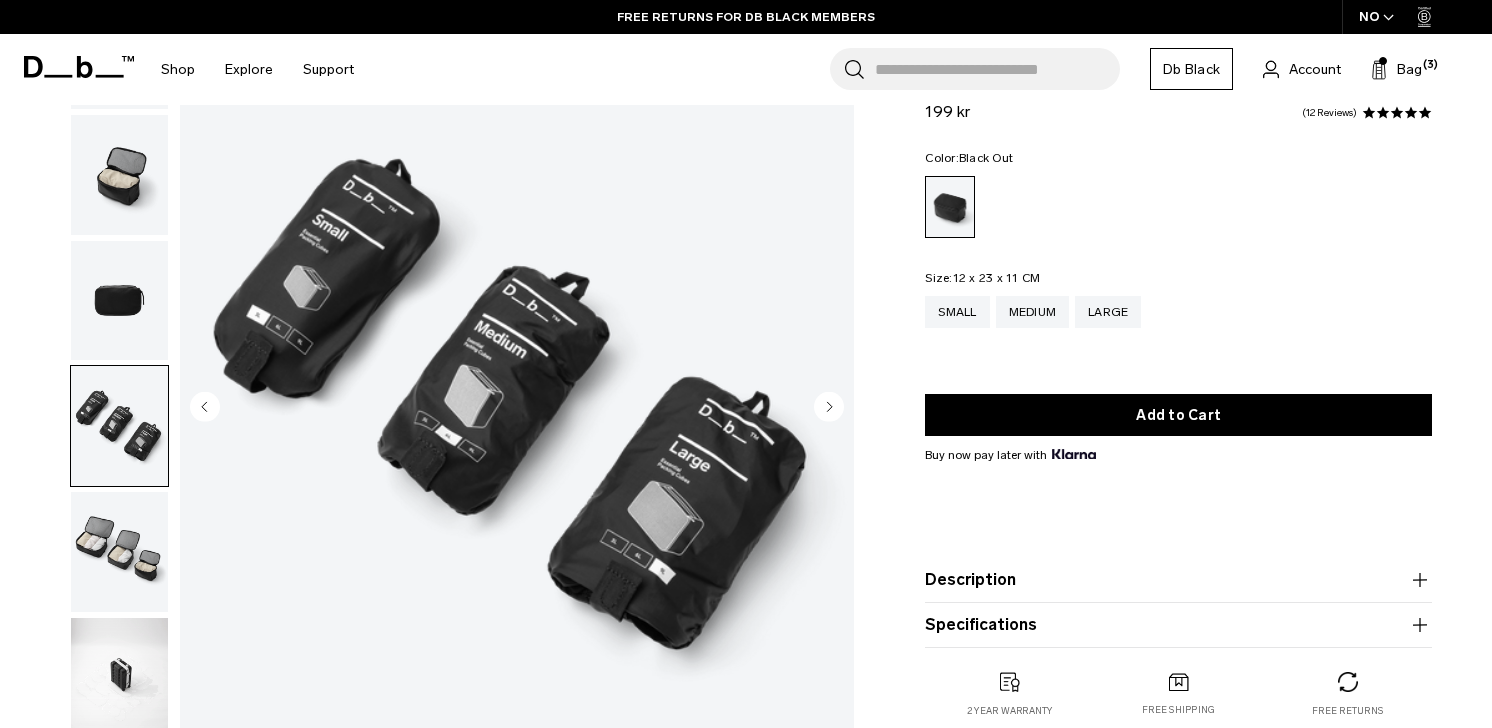 click on "Description" at bounding box center [1178, 580] 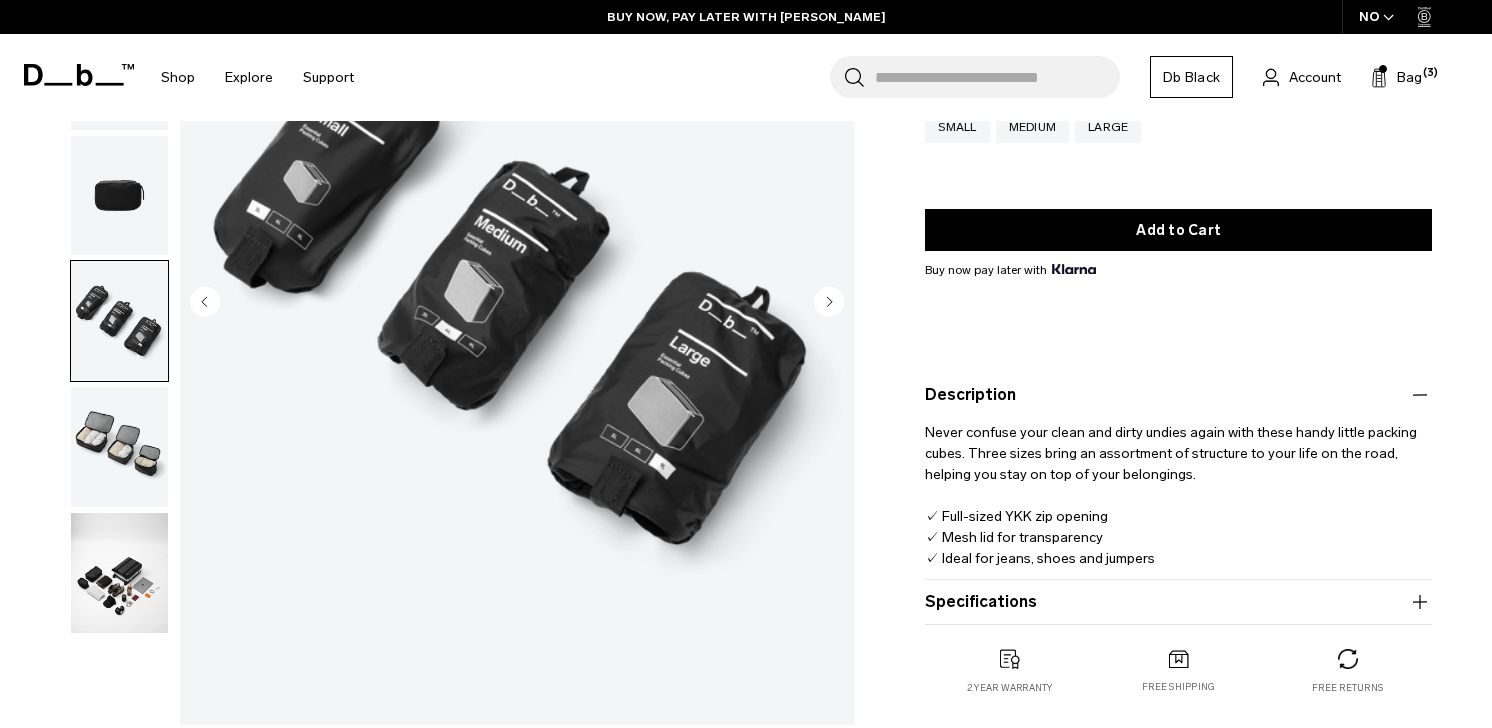 scroll, scrollTop: 258, scrollLeft: 0, axis: vertical 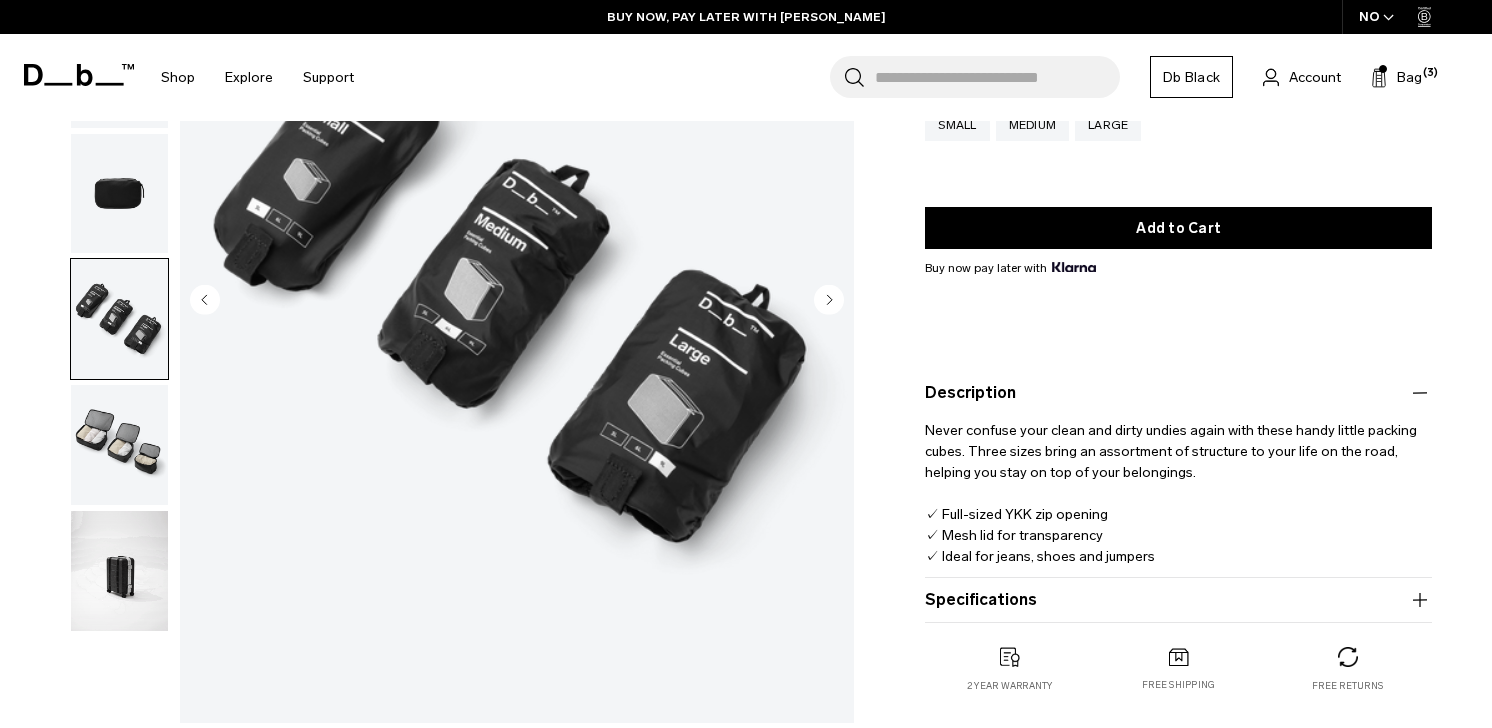 click on "Specifications" at bounding box center (1178, 600) 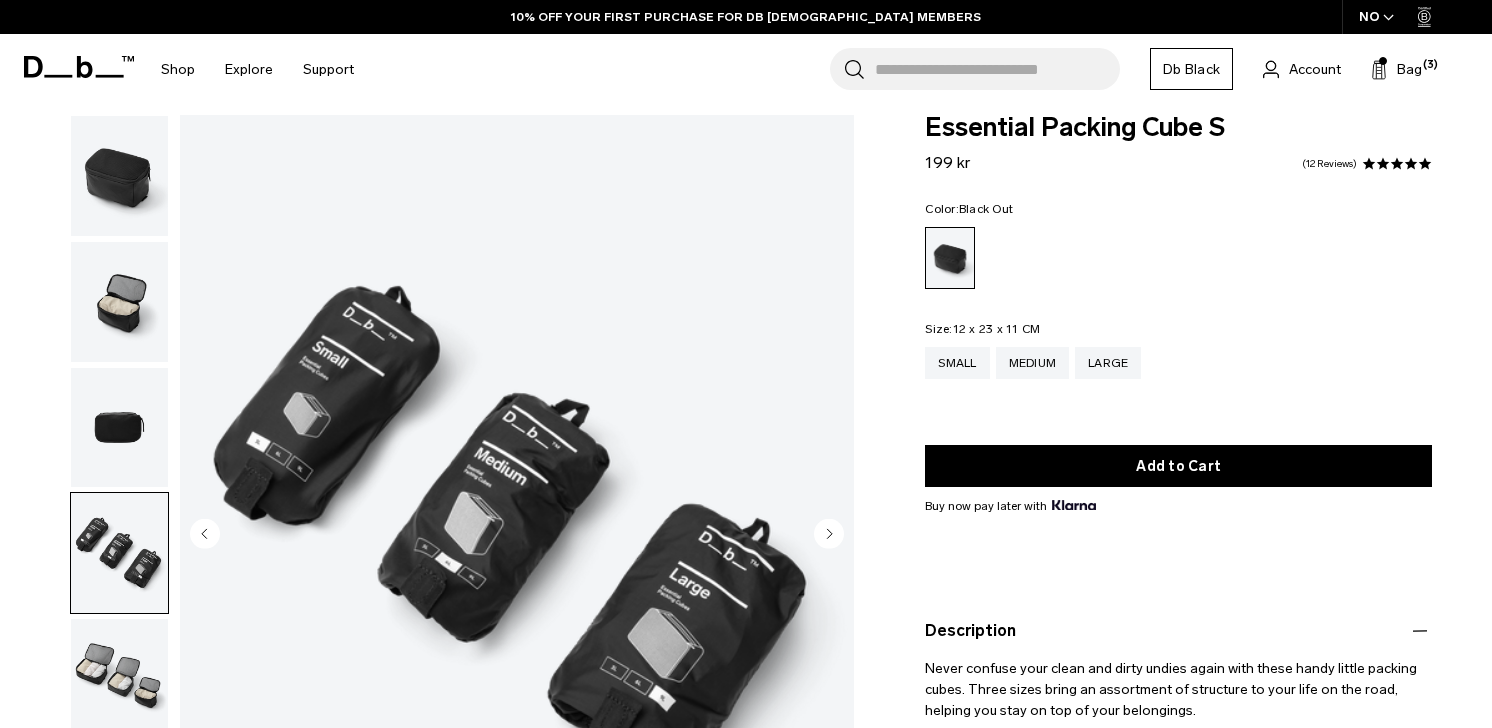 scroll, scrollTop: 6, scrollLeft: 0, axis: vertical 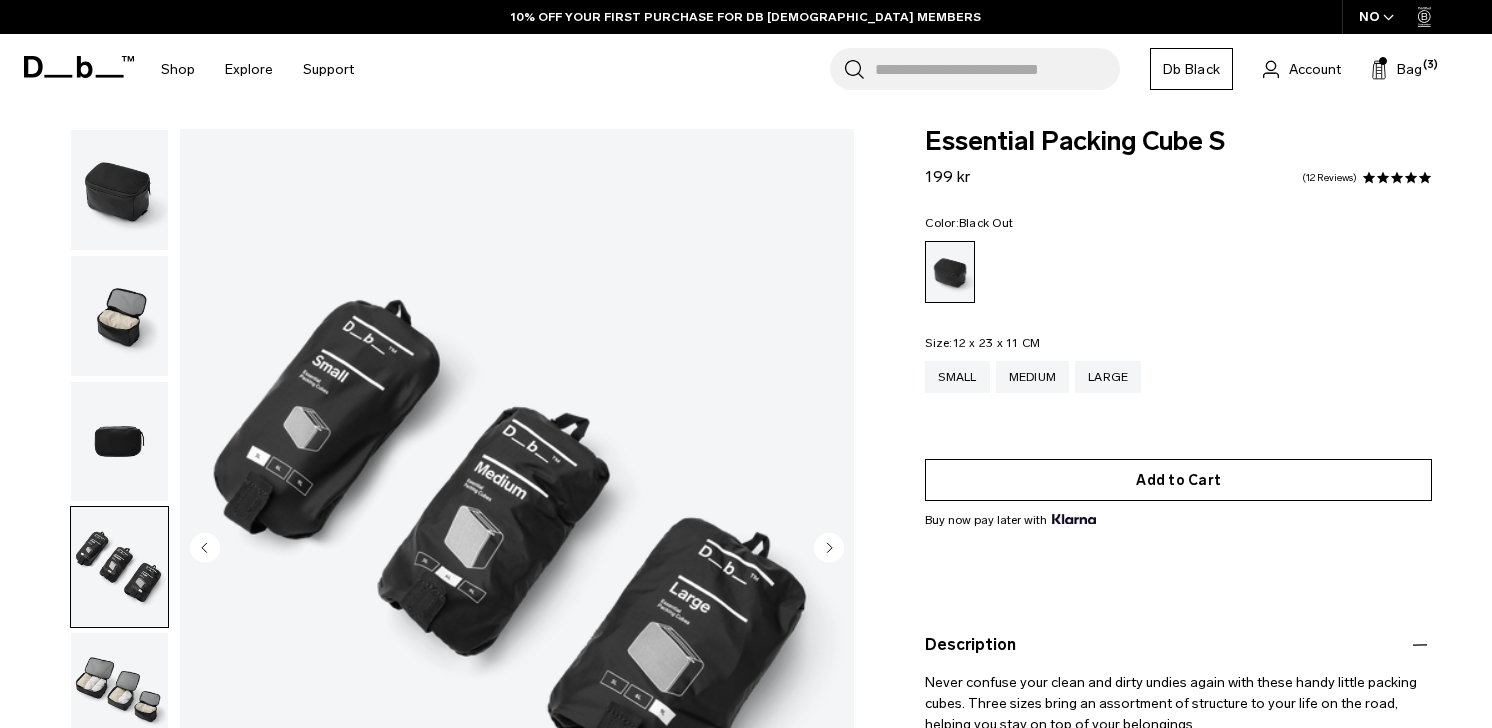 click on "Add to Cart" at bounding box center (1178, 480) 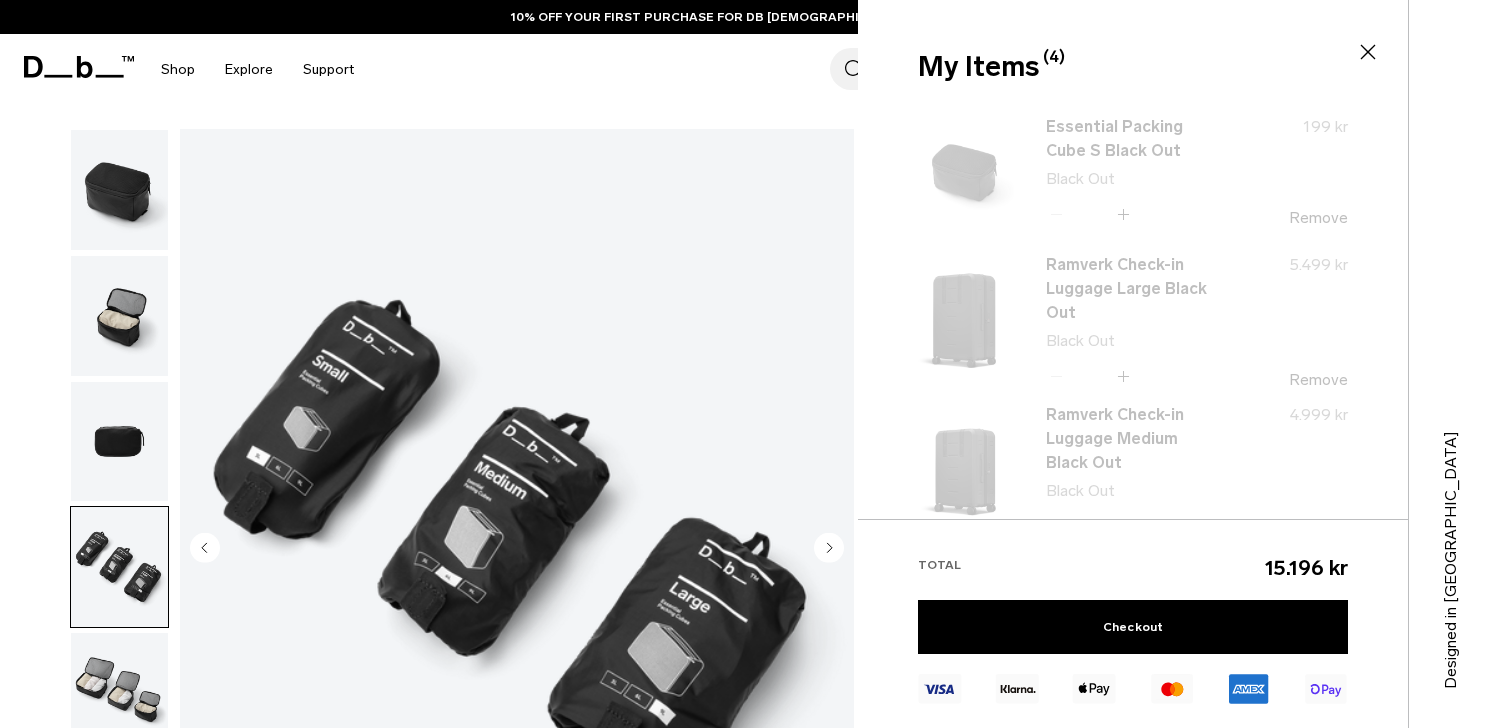 click on "Skip to content
Summer Sale Ends In:
00
days,
00
hours,
00
minutes ,
00
seconds
BUY NOW, PAY LATER WITH KLARNA
10% OFF YOUR FIRST PURCHASE FOR DB BLACK MEMBERS
FREE SHIPPING FOR DB BLACK MEMBERS
FREE RETURNS FOR DB BLACK MEMBERS
LIMITED LIFETIME WARRANTY FOR DB BLACK MEMBERS
BUY NOW, PAY LATER WITH KLARNA
10% OFF YOUR FIRST PURCHASE FOR DB BLACK MEMBERS
Summer Sale Ends In:
00
00 00" at bounding box center (746, 358) 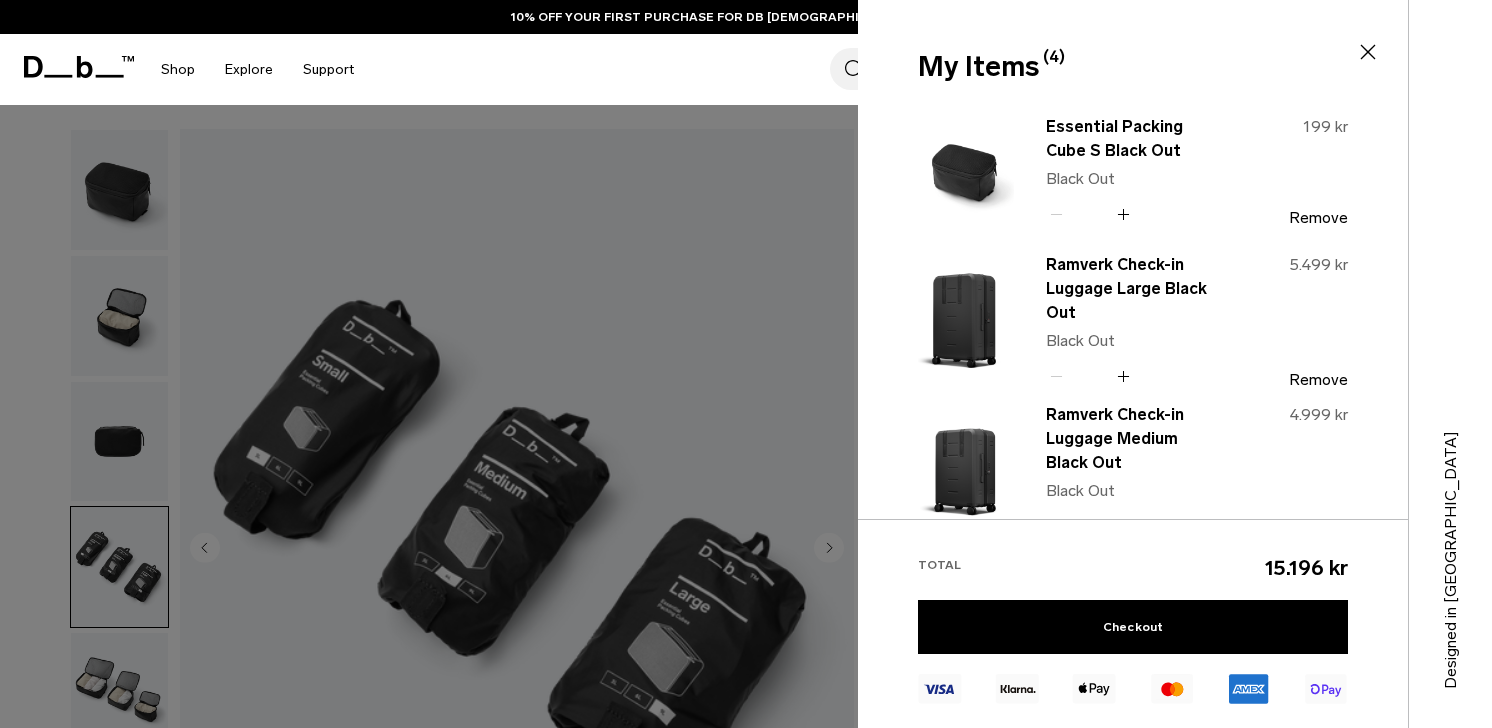 click at bounding box center [746, 364] 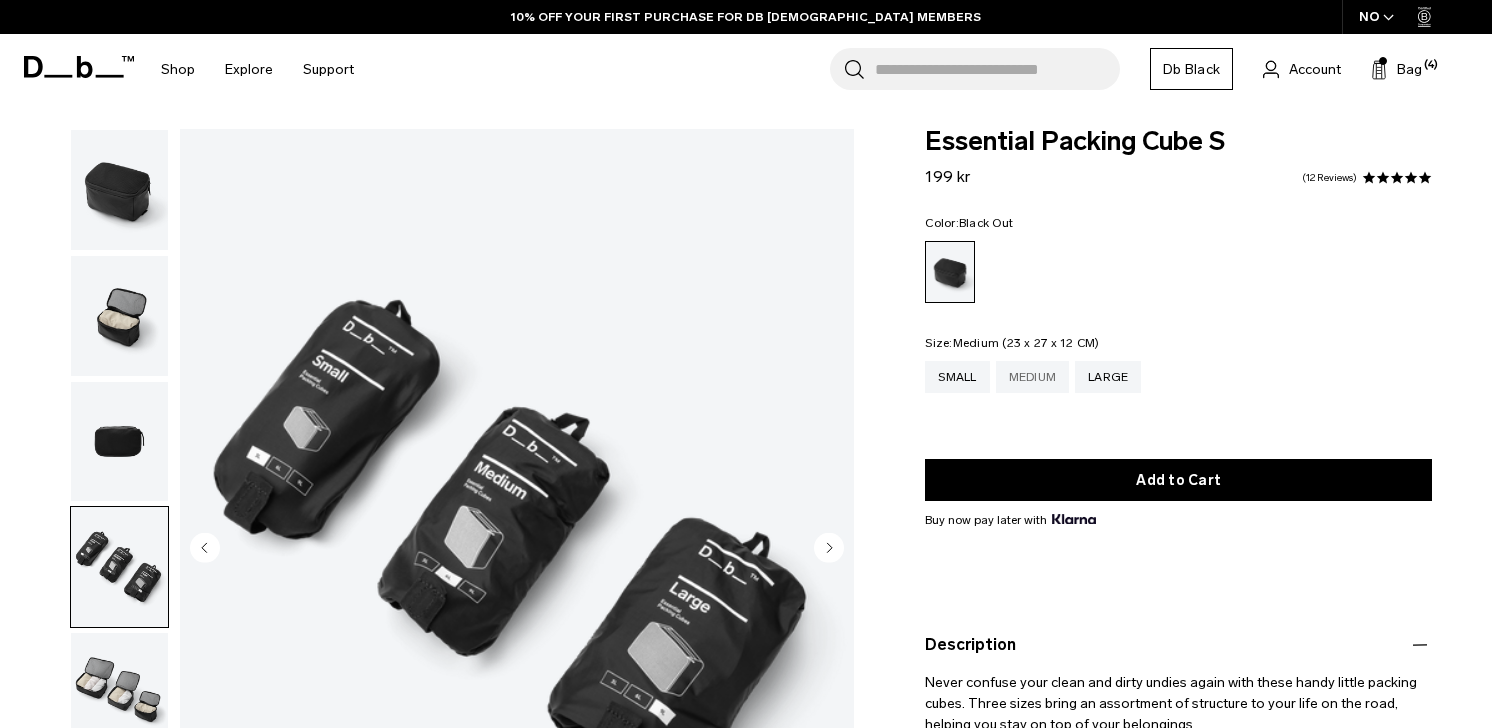 click on "Medium" at bounding box center [1033, 377] 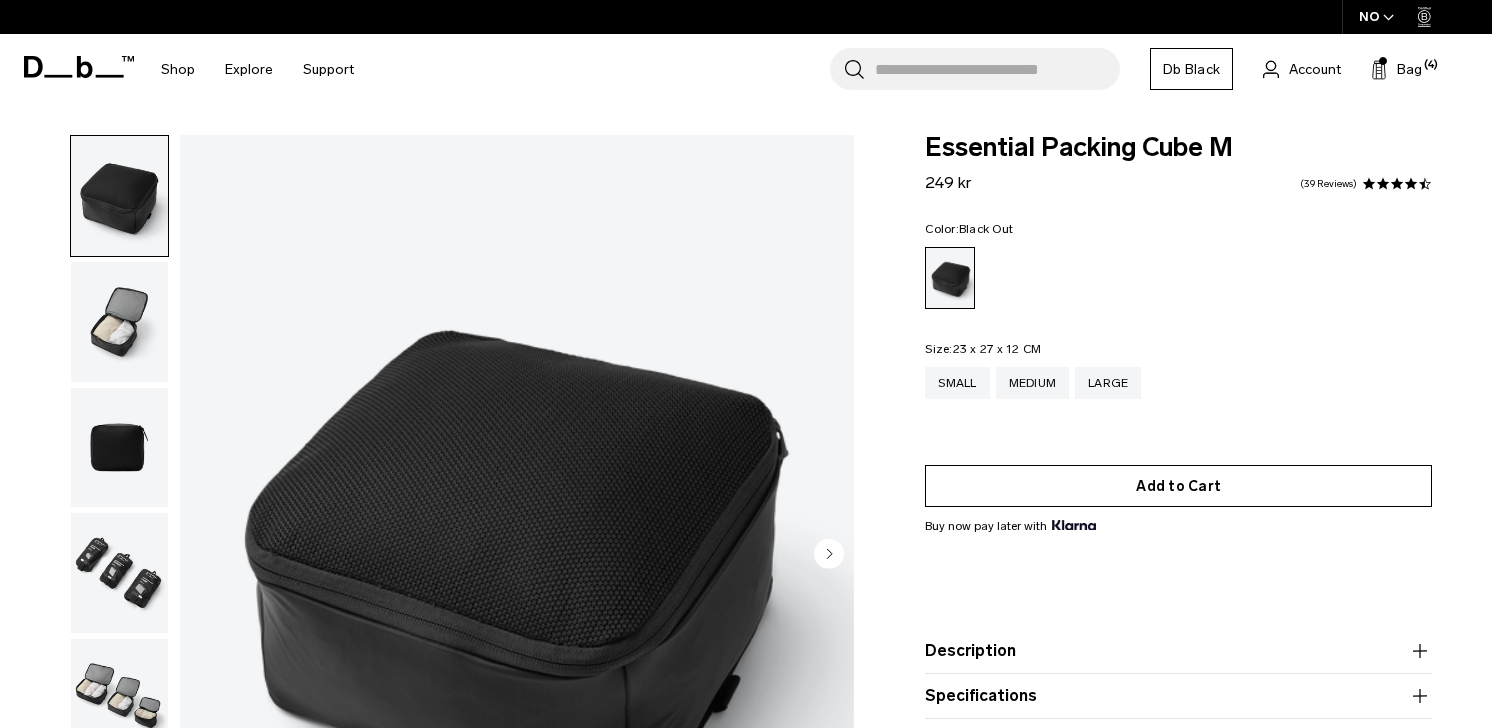 scroll, scrollTop: 0, scrollLeft: 0, axis: both 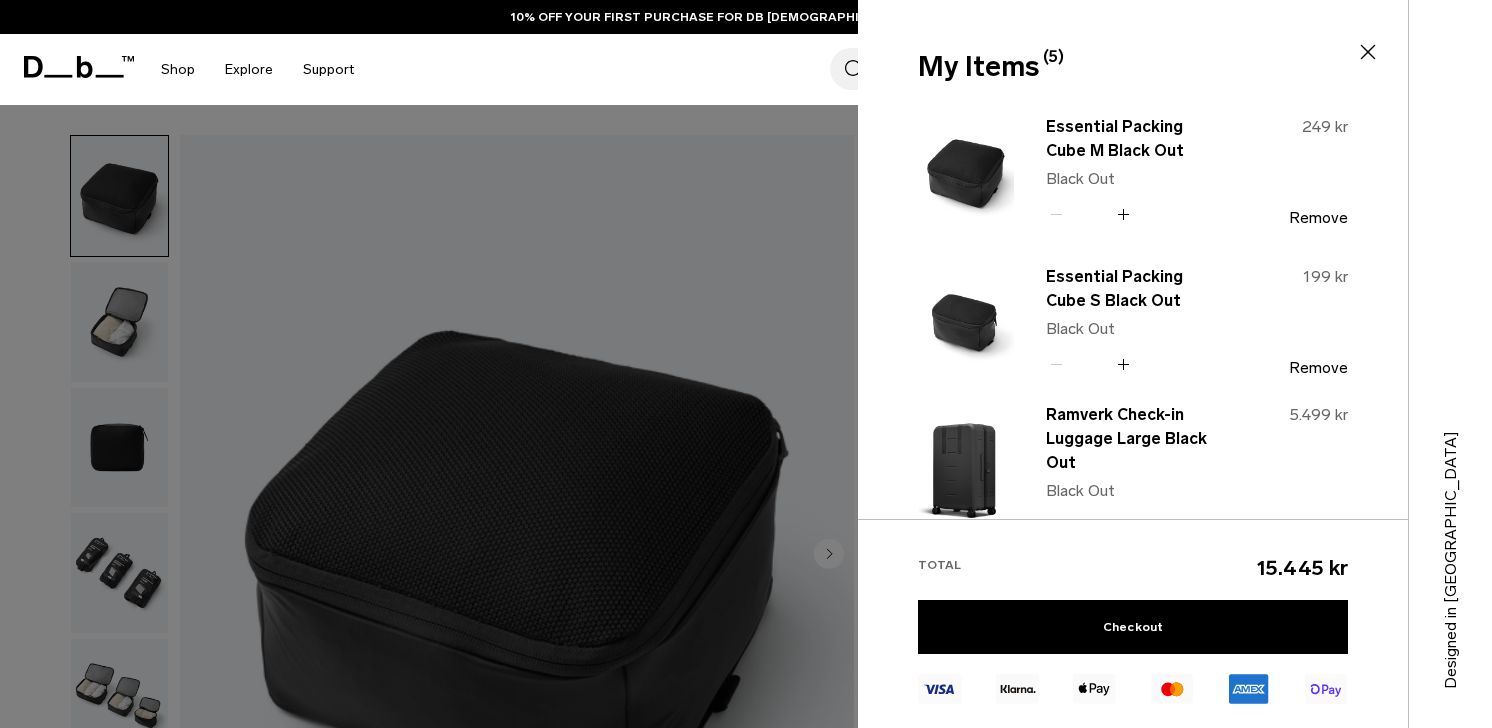 click at bounding box center [746, 364] 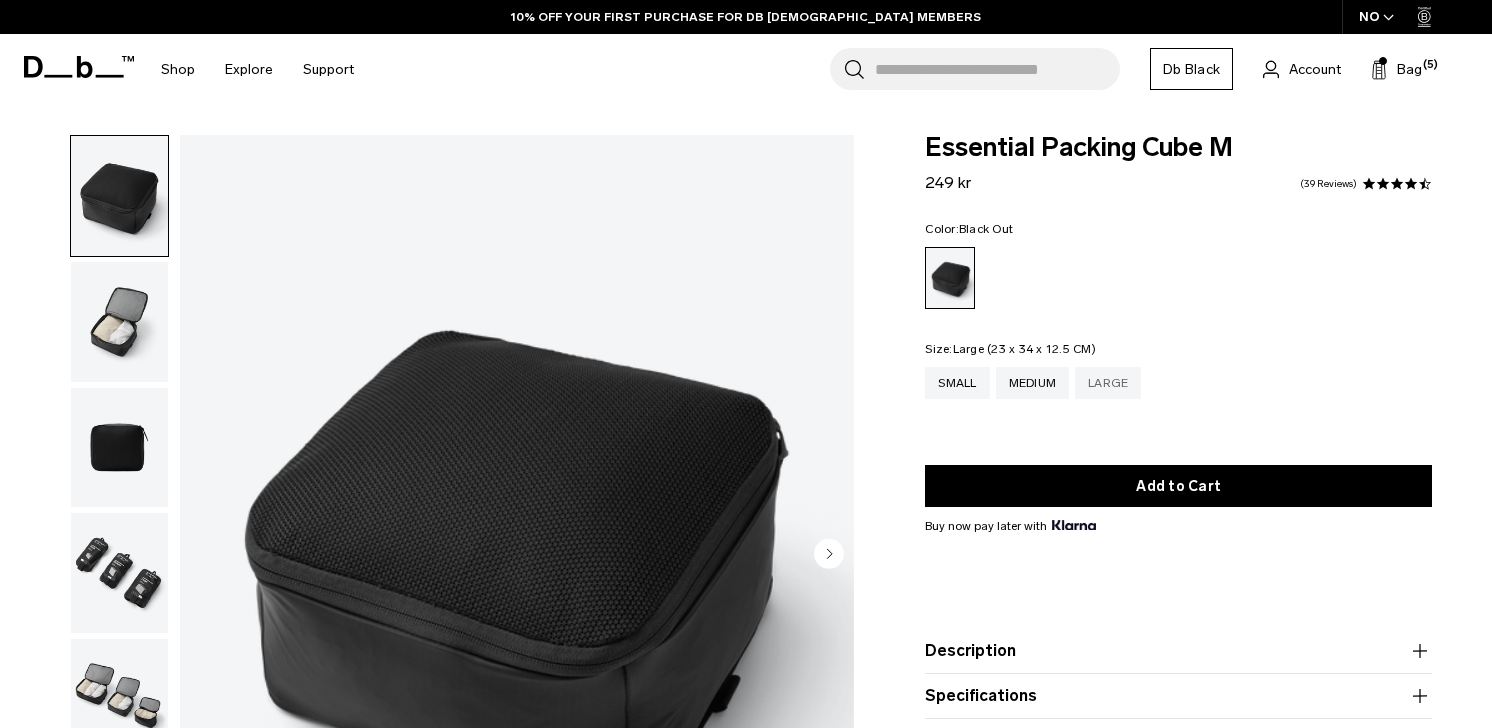 click on "Large" at bounding box center (1108, 383) 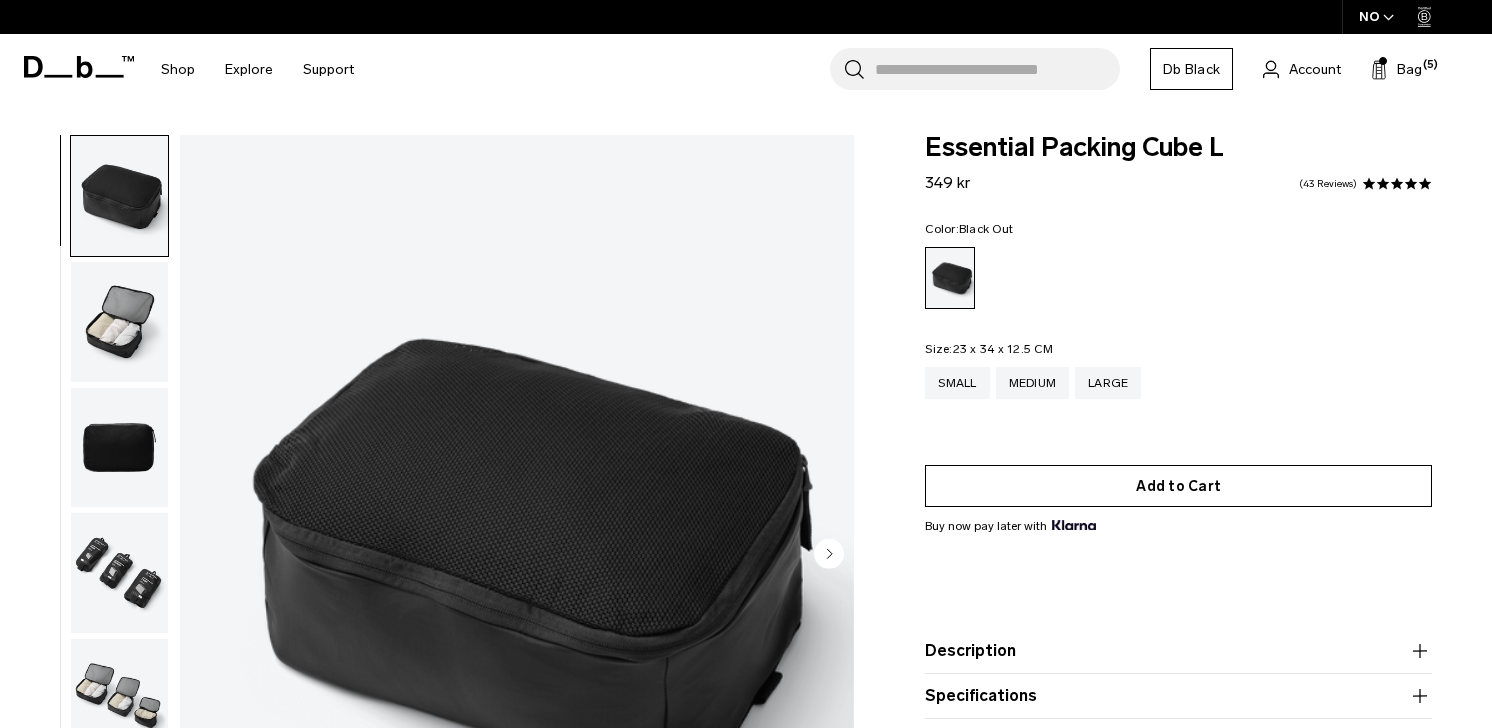 scroll, scrollTop: 0, scrollLeft: 0, axis: both 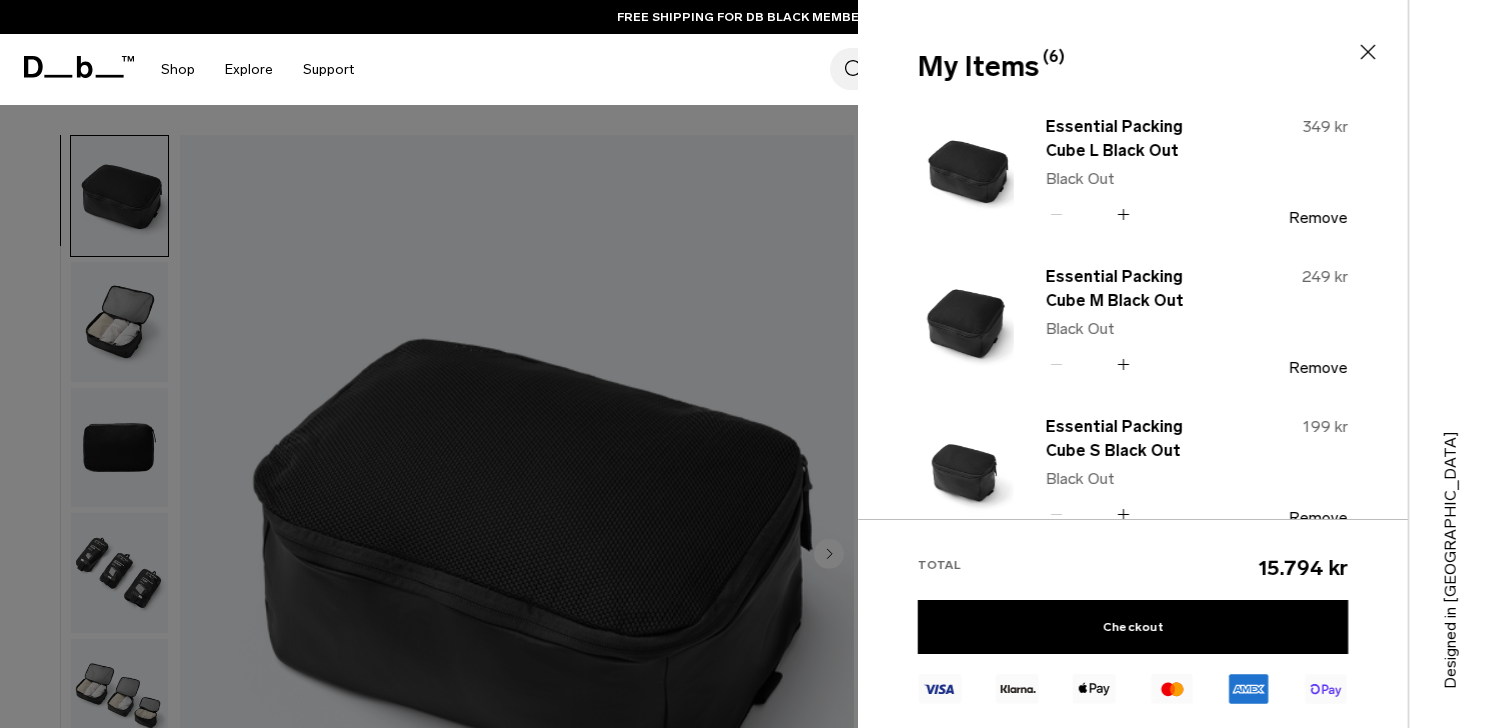 click 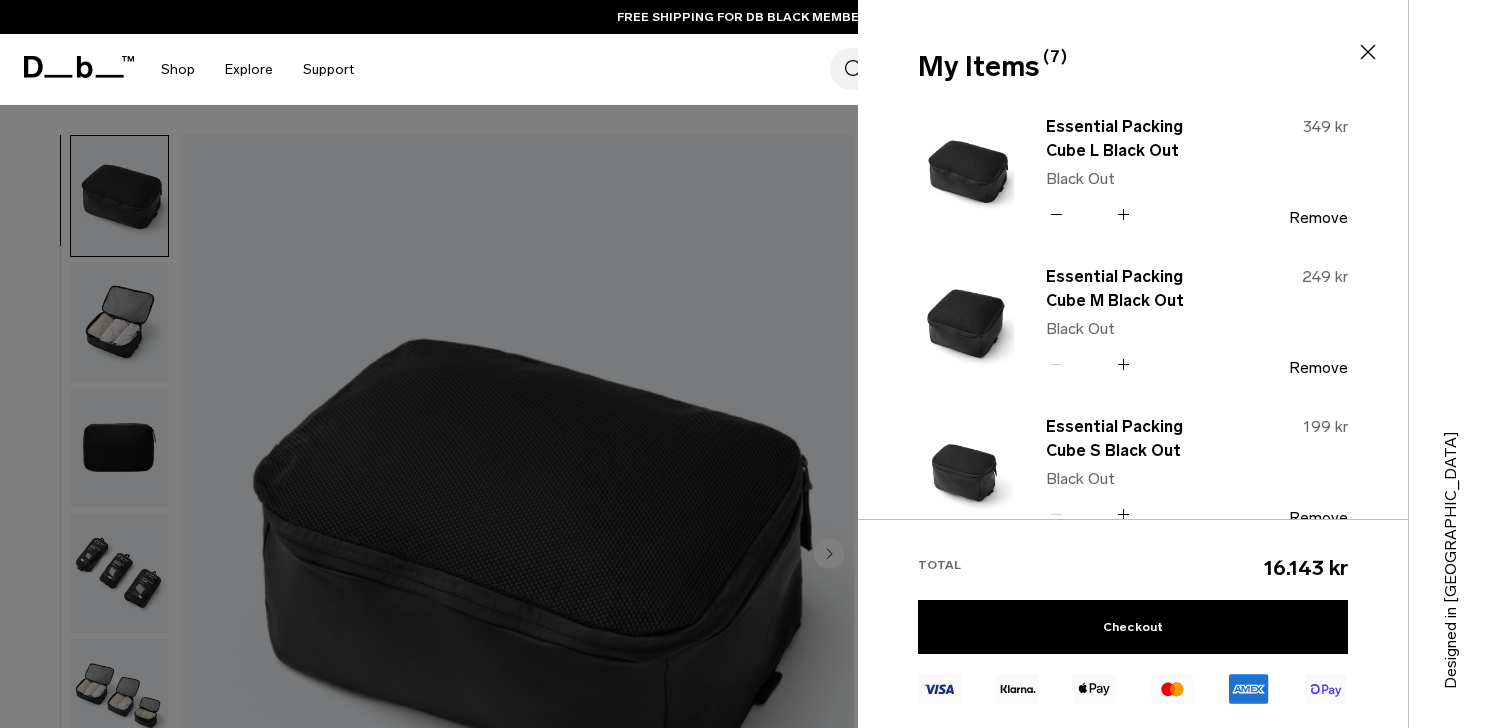 click 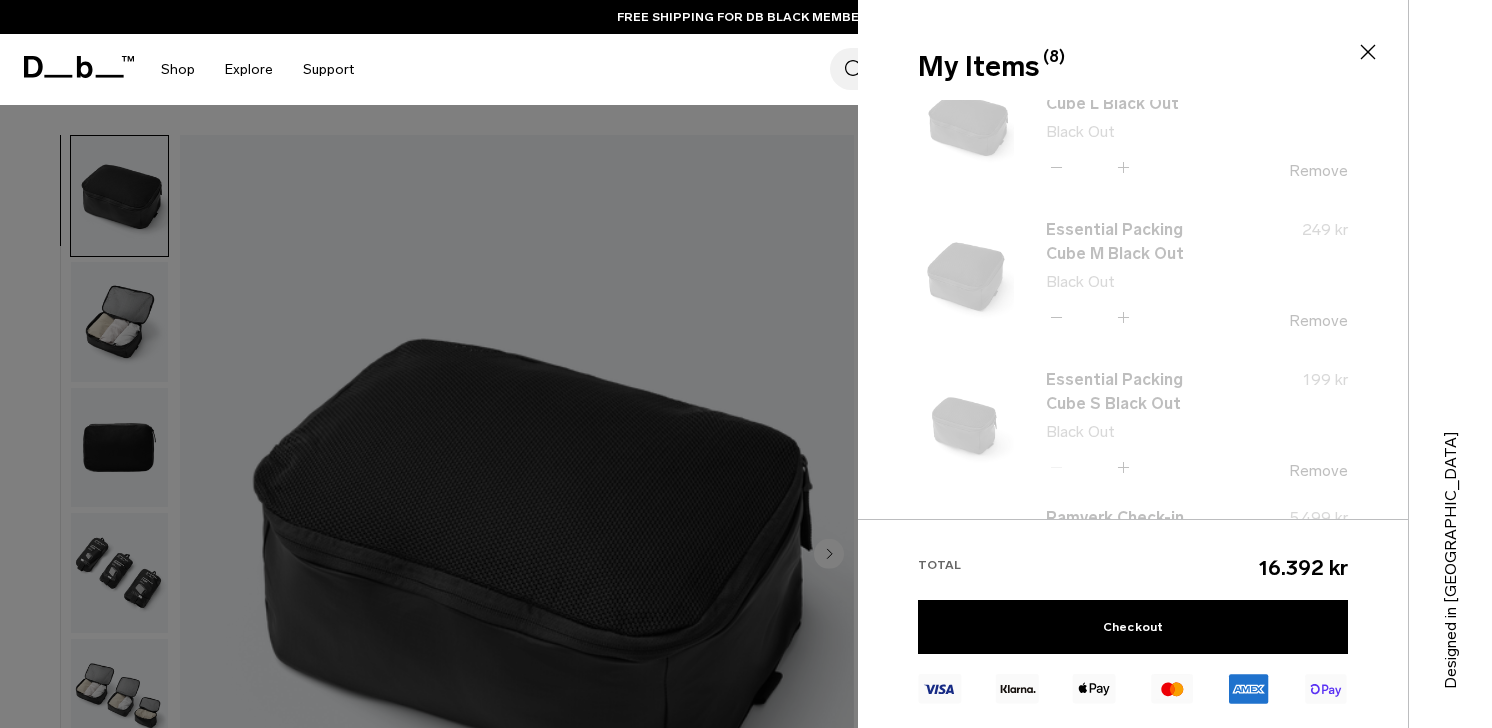 scroll, scrollTop: 53, scrollLeft: 0, axis: vertical 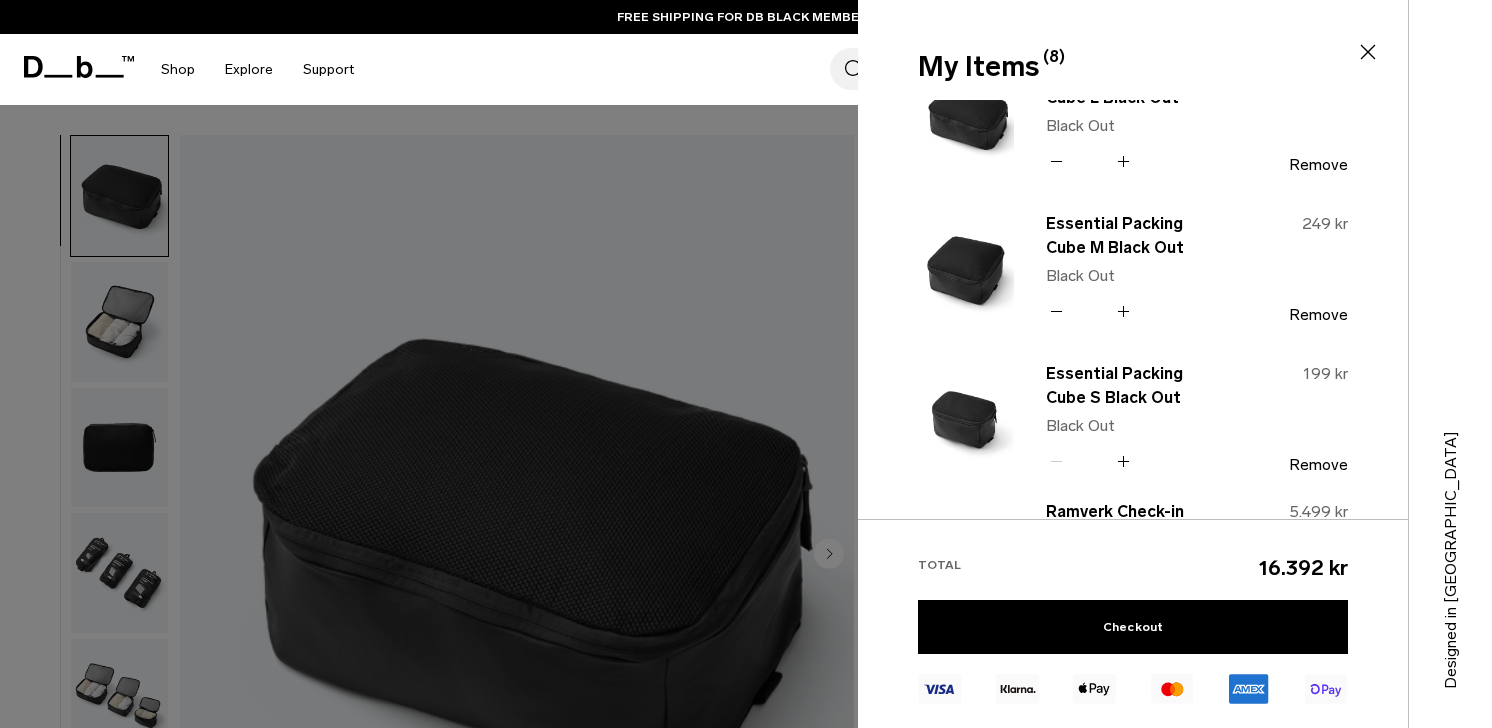 click 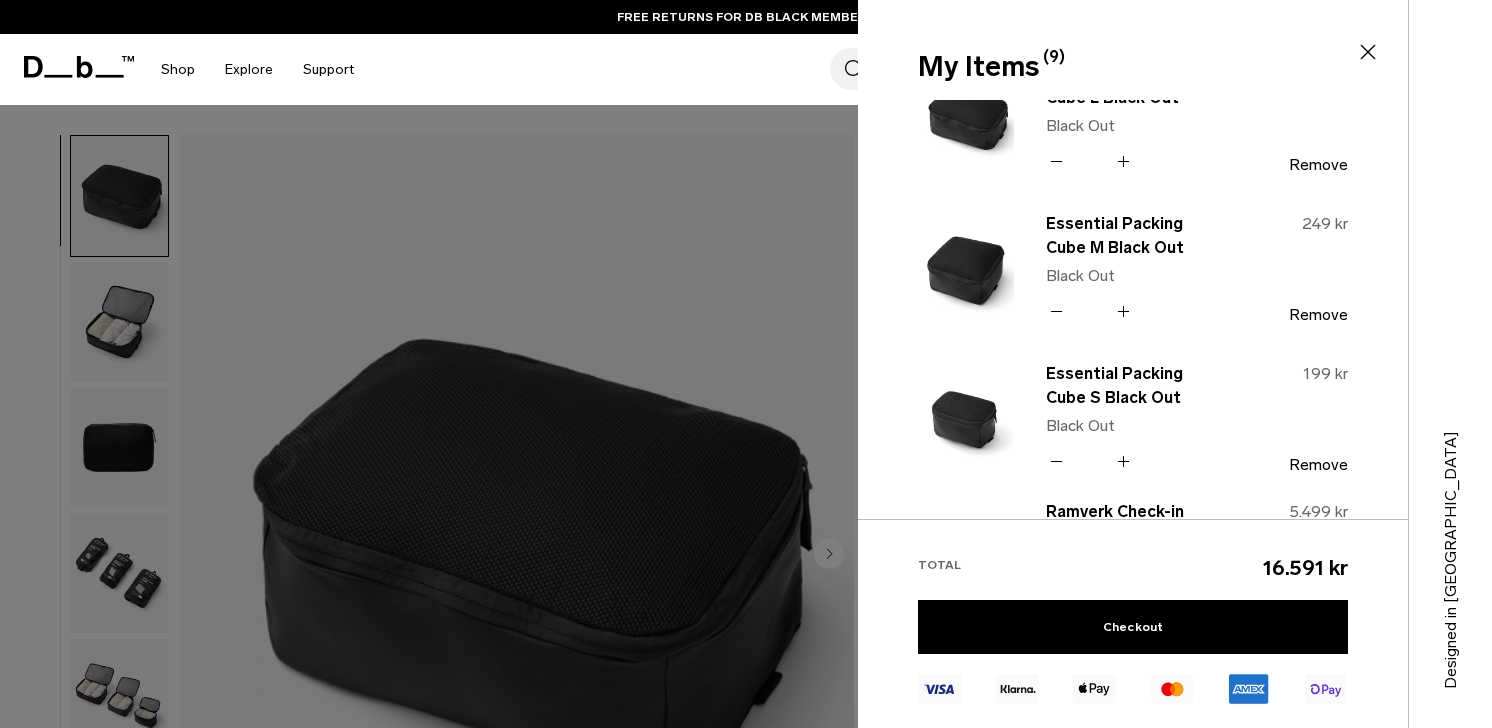 click at bounding box center [746, 364] 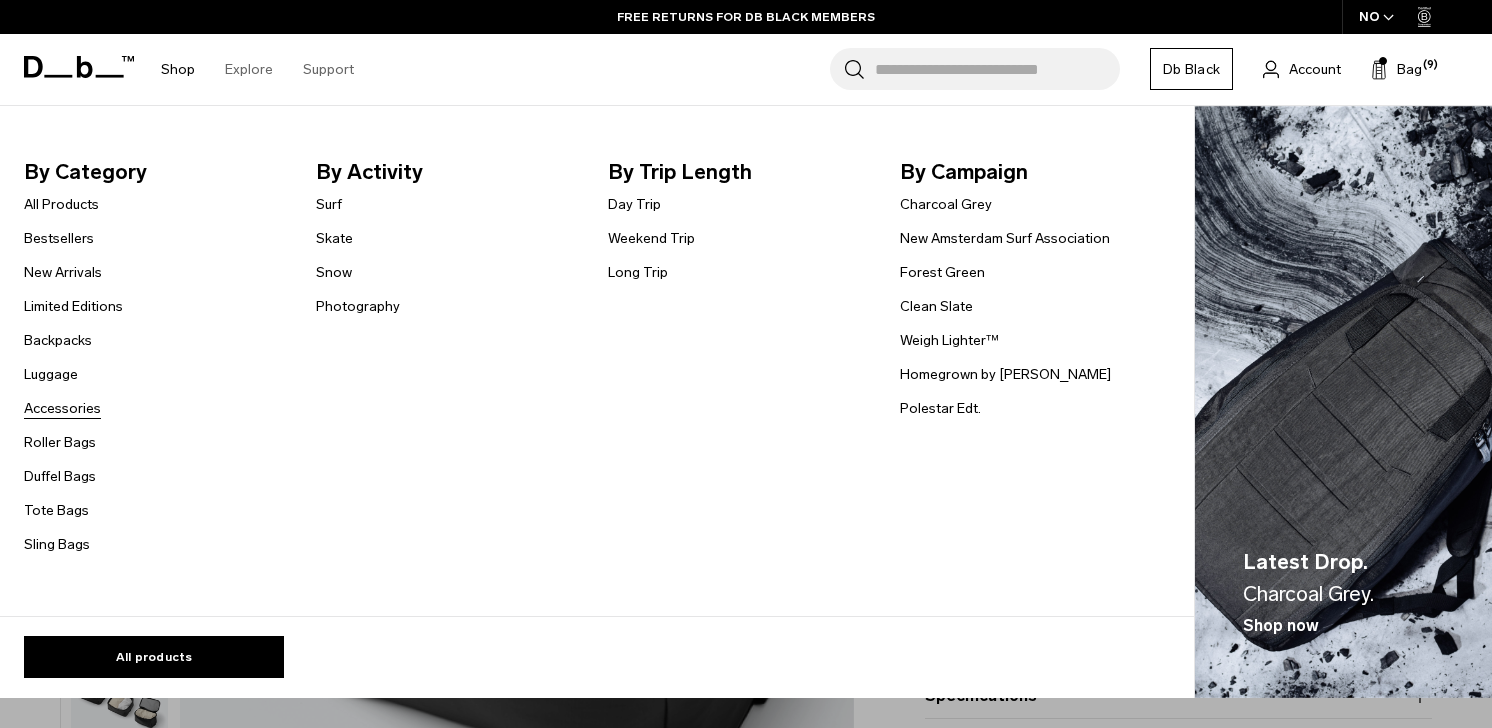 click on "Accessories" at bounding box center [62, 408] 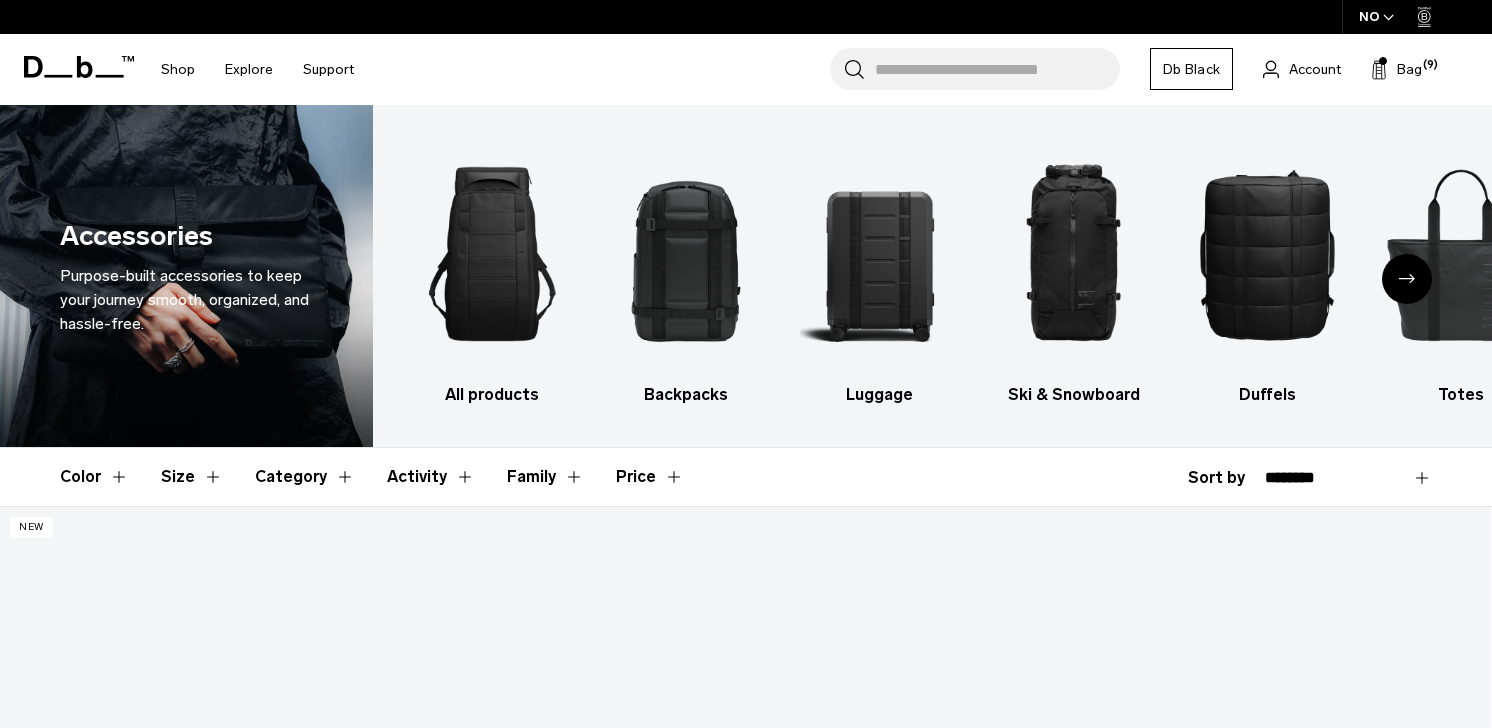 scroll, scrollTop: 0, scrollLeft: 0, axis: both 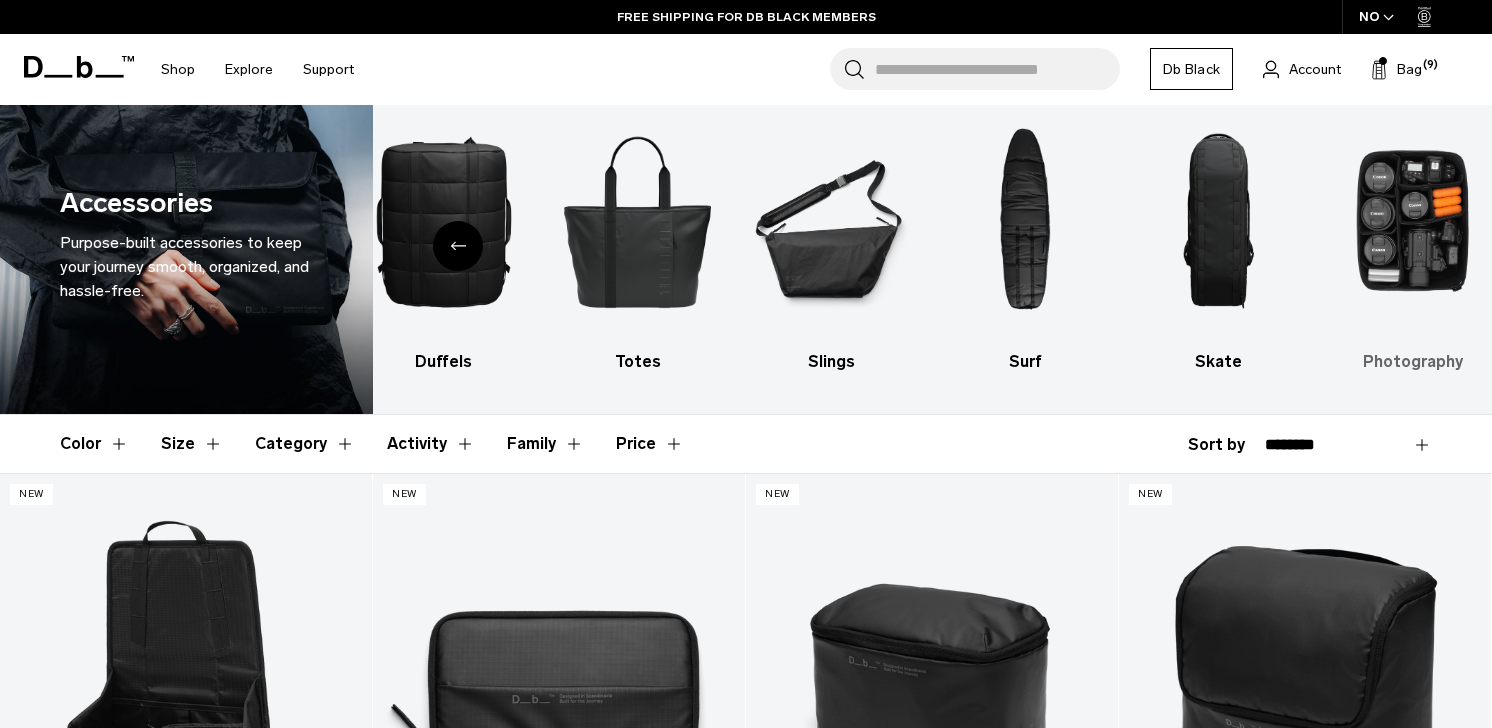 click at bounding box center [1412, 221] 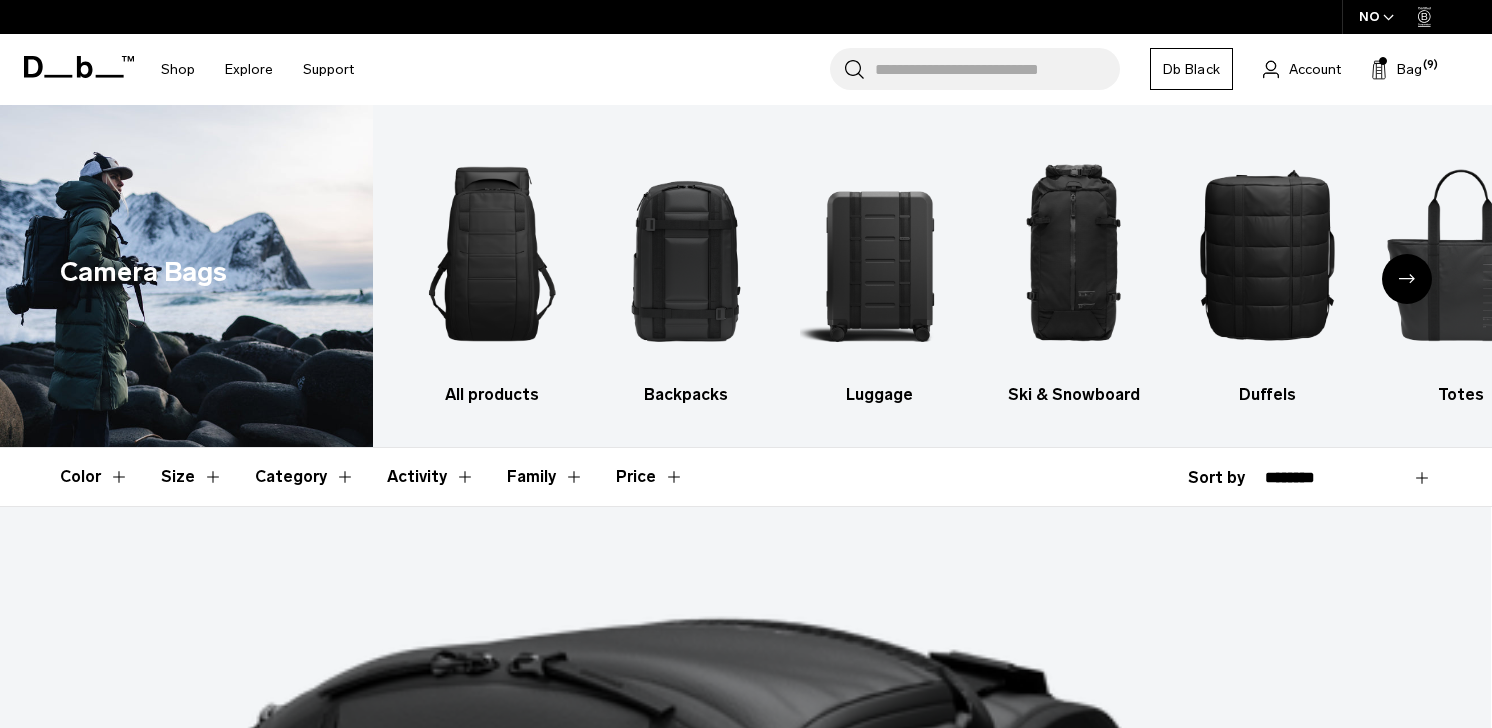 scroll, scrollTop: 0, scrollLeft: 0, axis: both 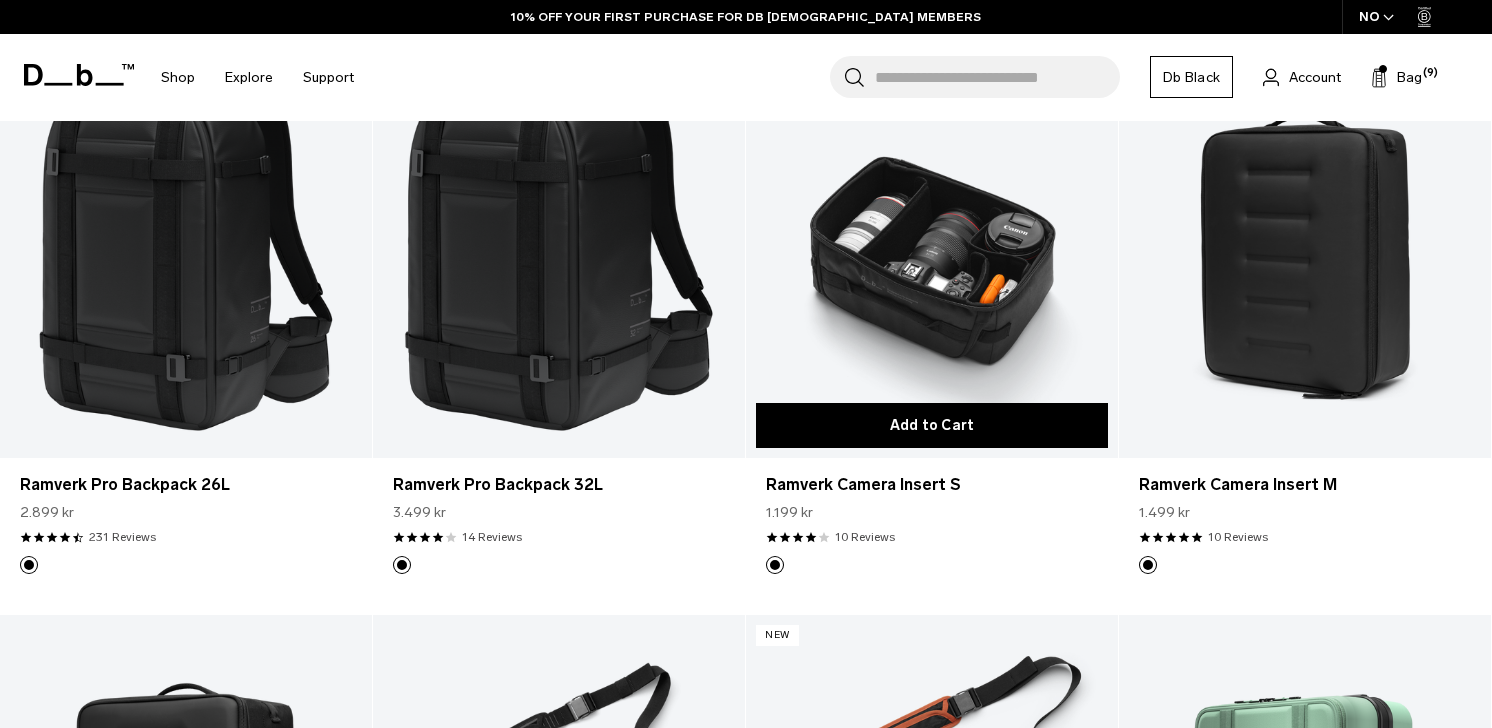 click on "Add to Cart" at bounding box center [932, 425] 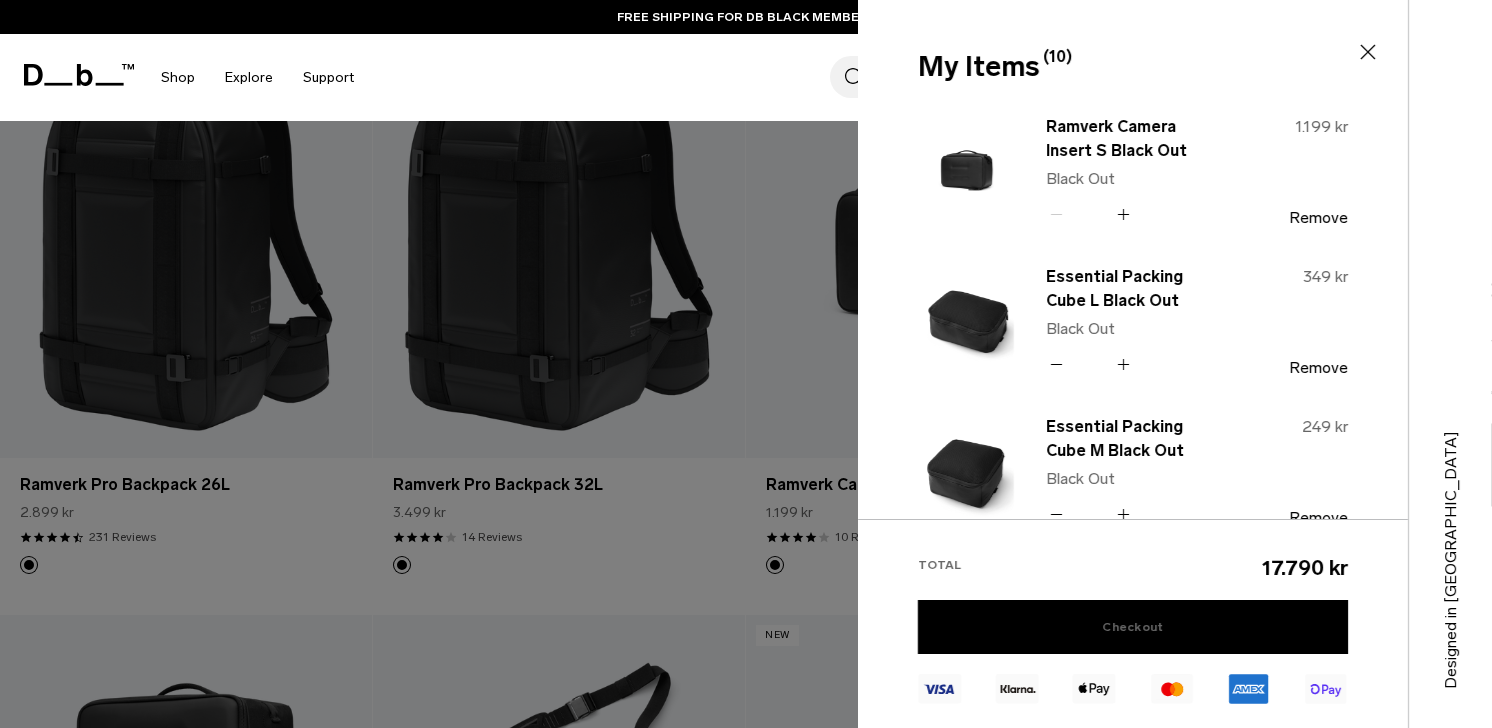 click on "Checkout" at bounding box center [1133, 627] 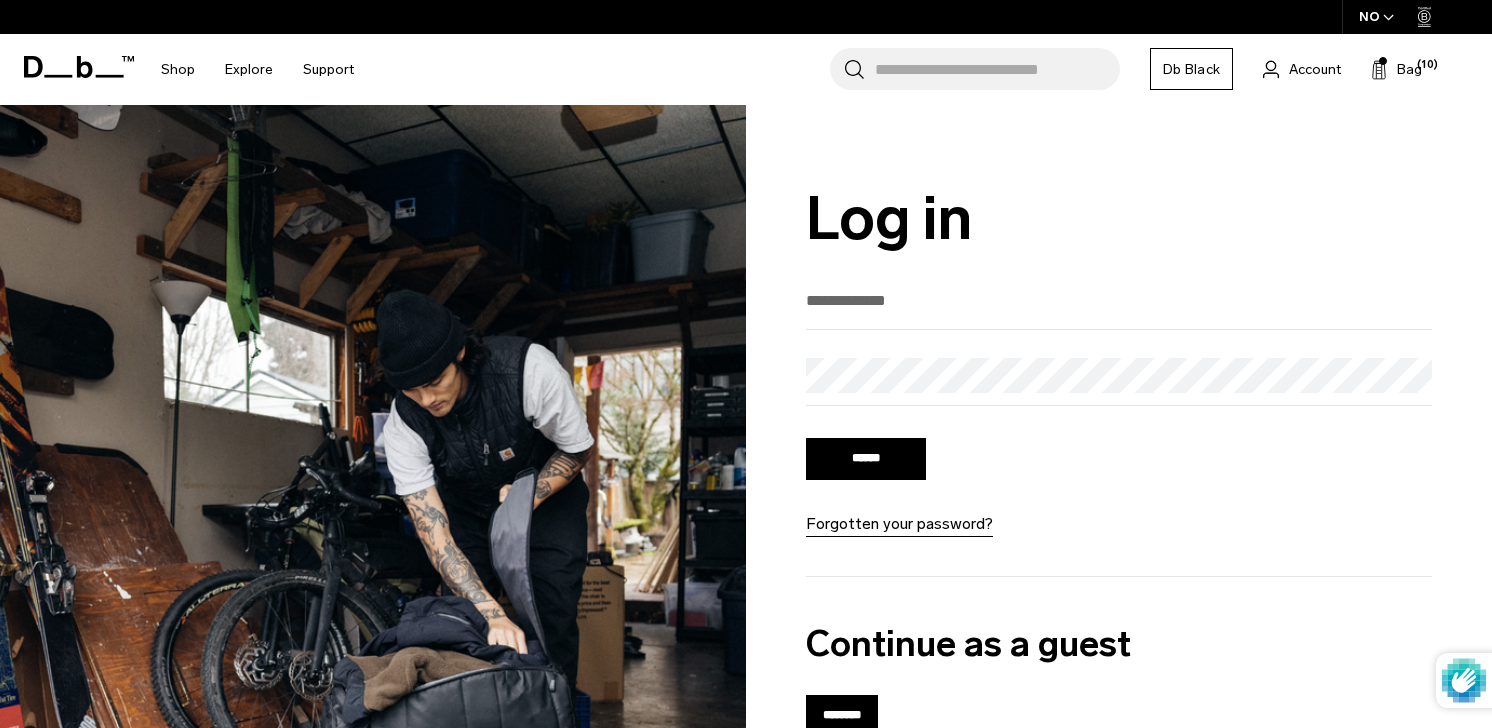 scroll, scrollTop: 0, scrollLeft: 0, axis: both 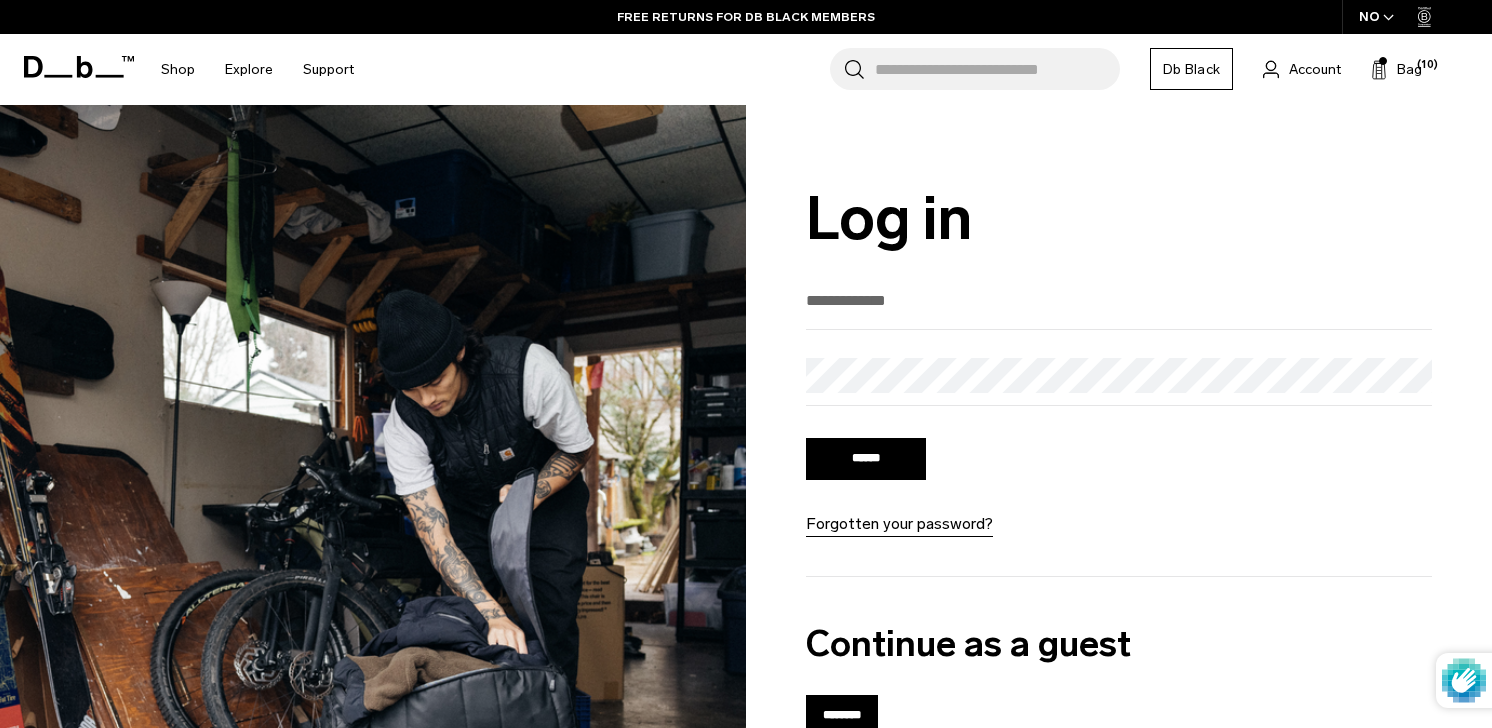 click at bounding box center [1119, 300] 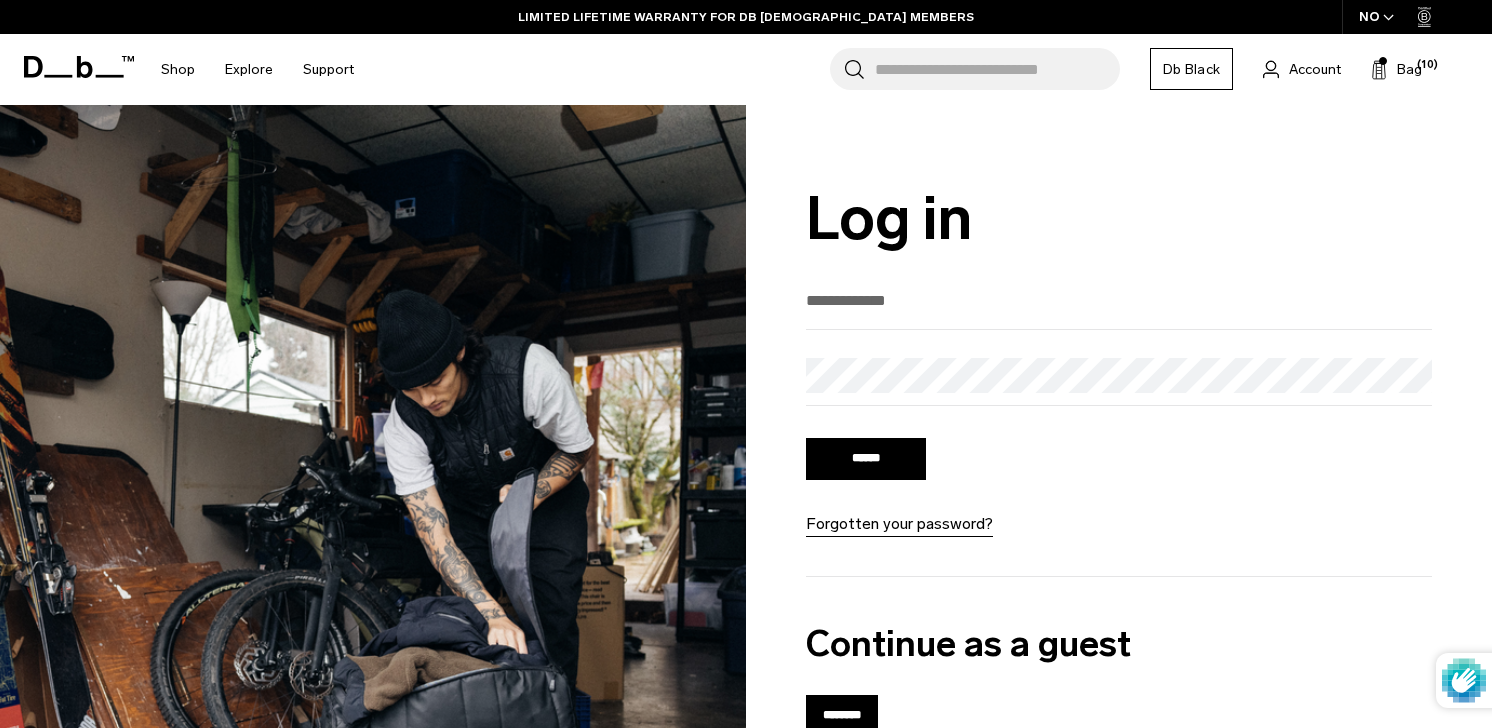 click 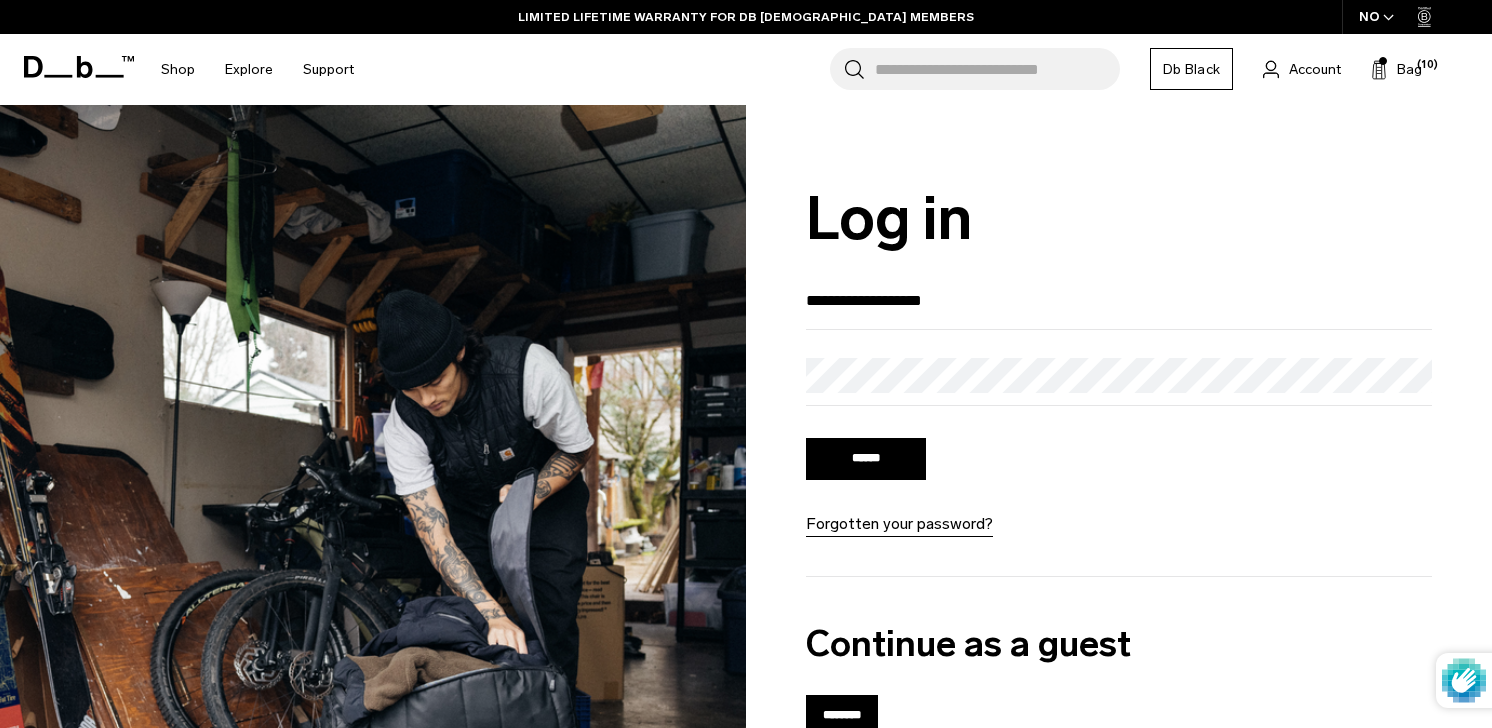 click on "******" at bounding box center [866, 459] 